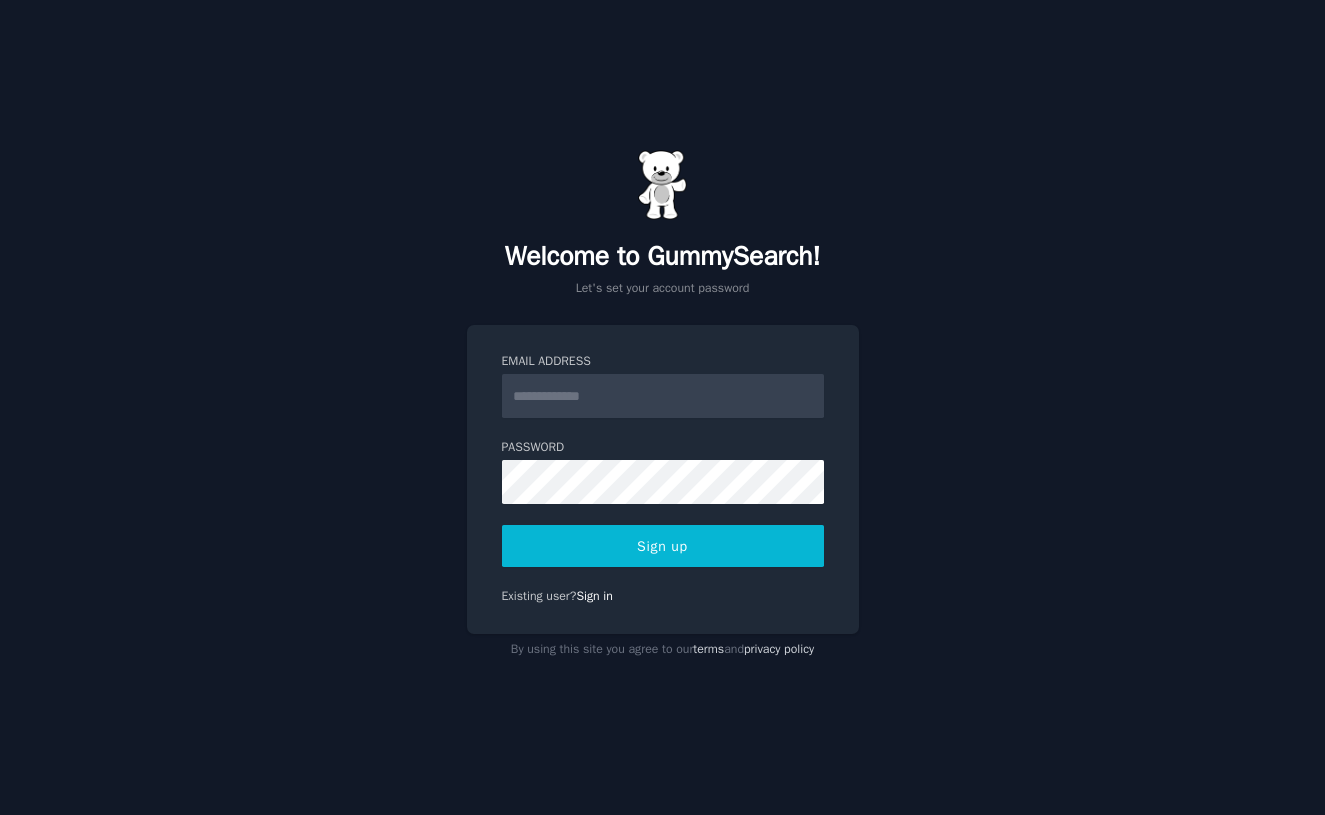 scroll, scrollTop: 0, scrollLeft: 0, axis: both 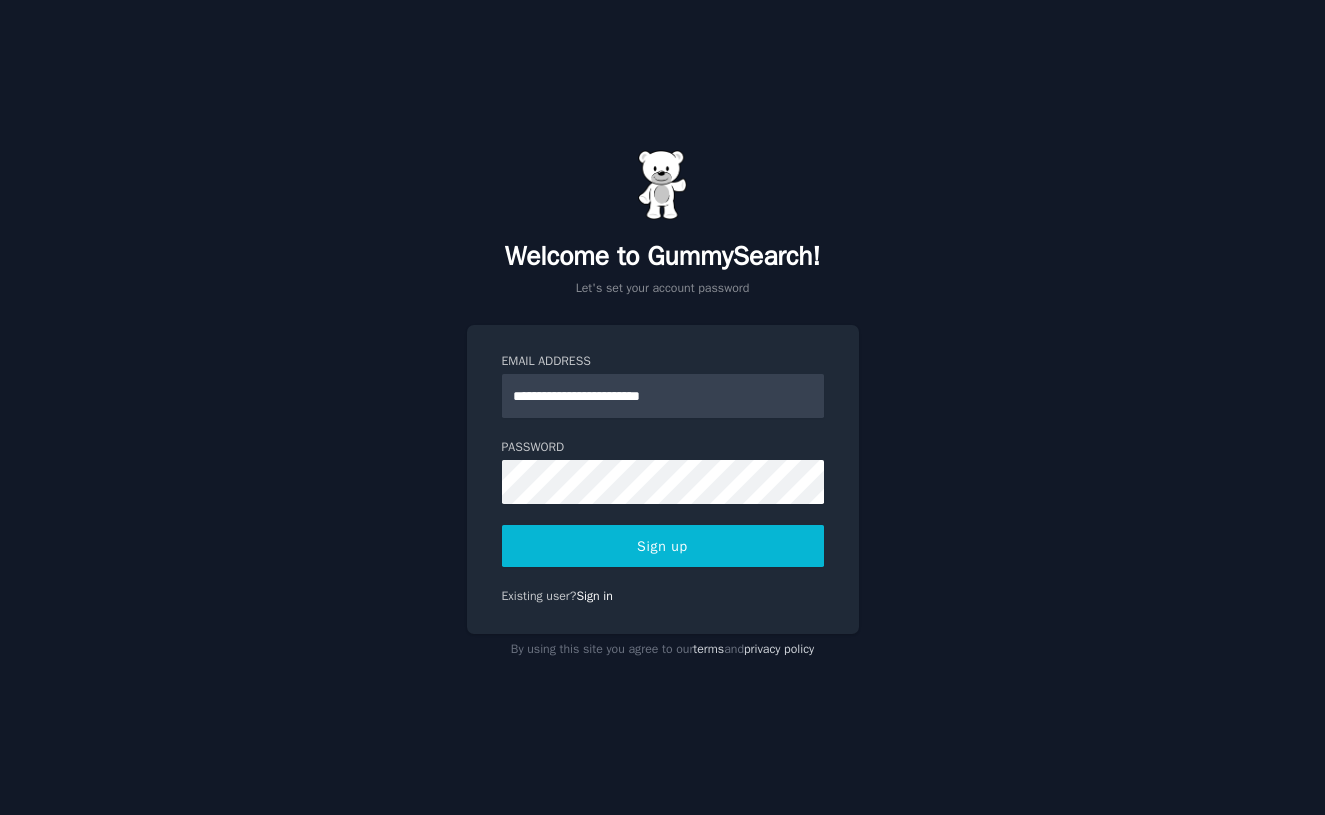 type on "**********" 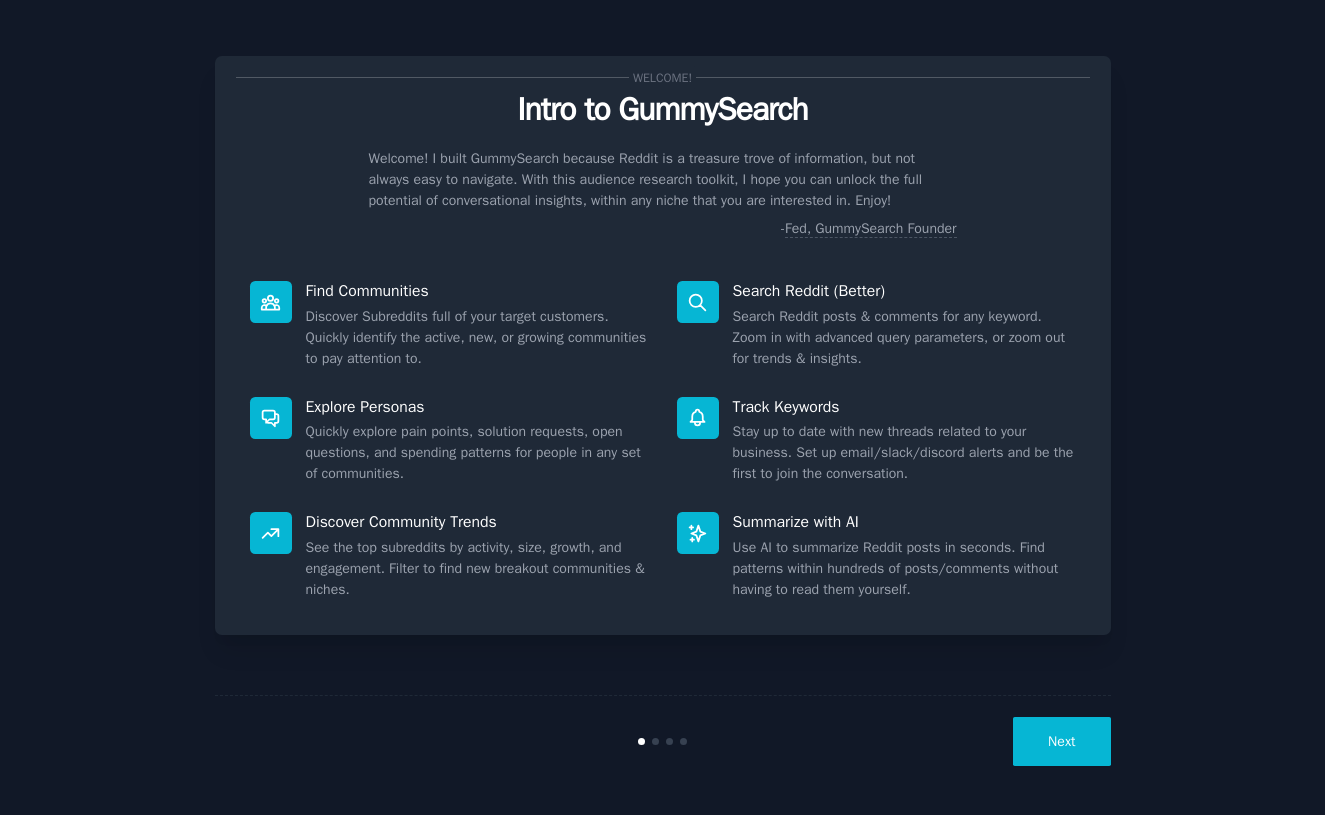 scroll, scrollTop: 0, scrollLeft: 0, axis: both 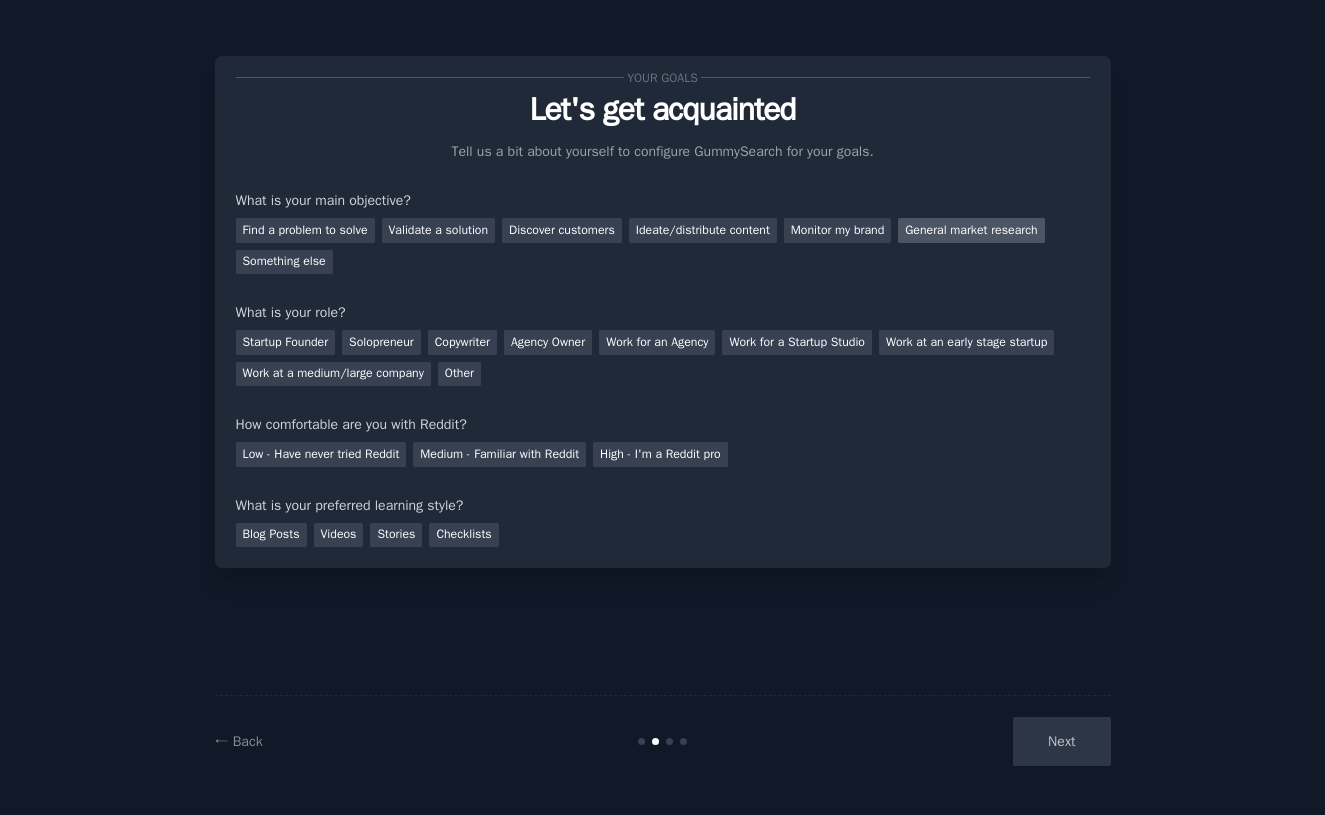 click on "General market research" at bounding box center [971, 230] 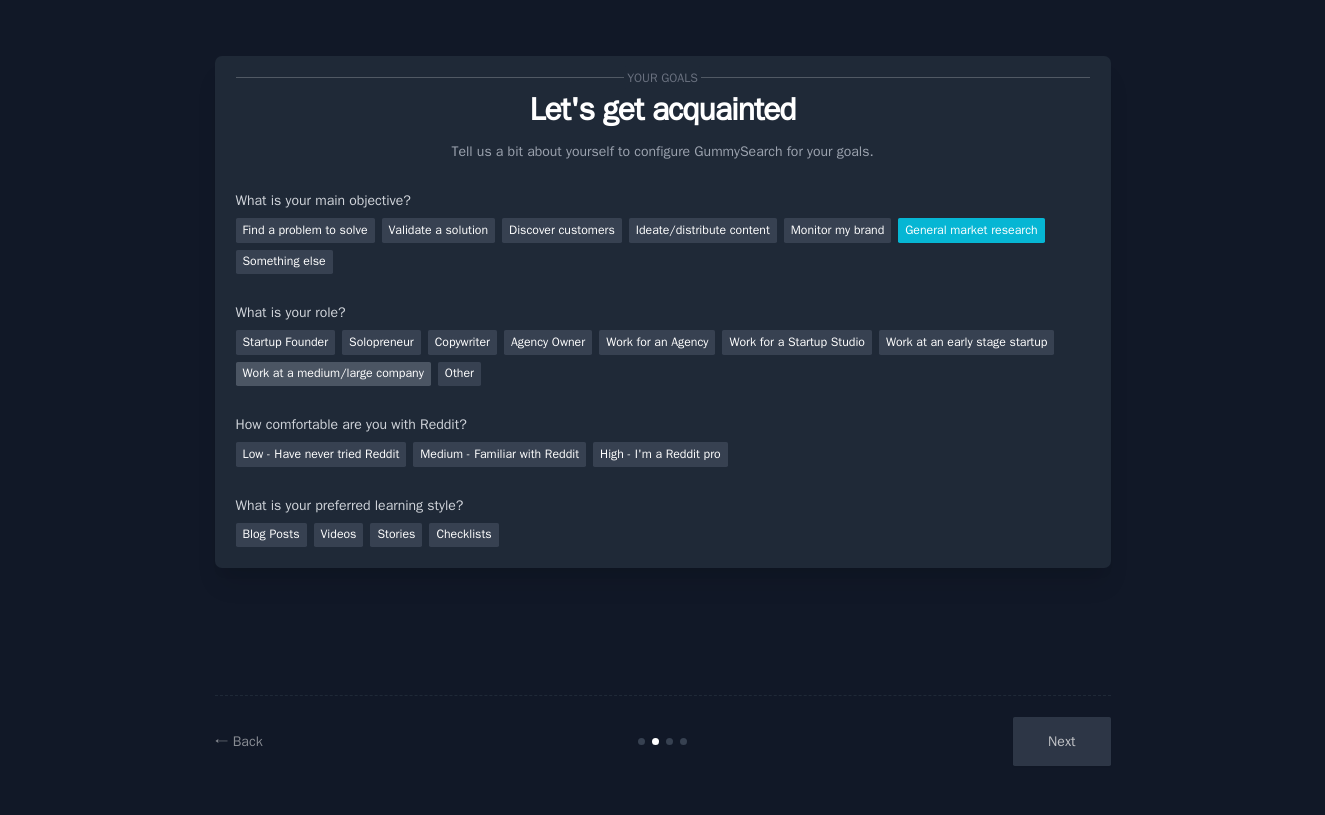 click on "Work at a medium/large company" at bounding box center [333, 374] 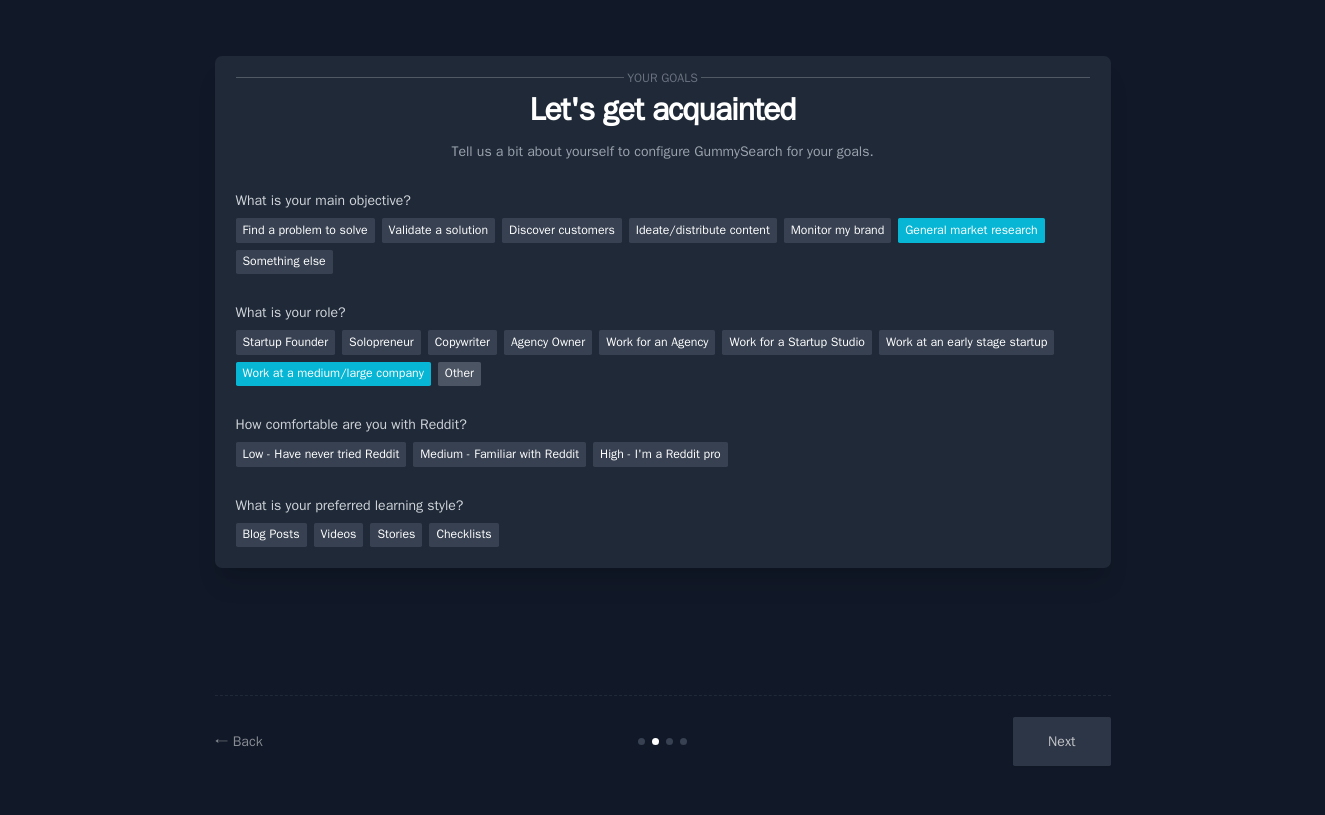 click on "Other" at bounding box center [459, 374] 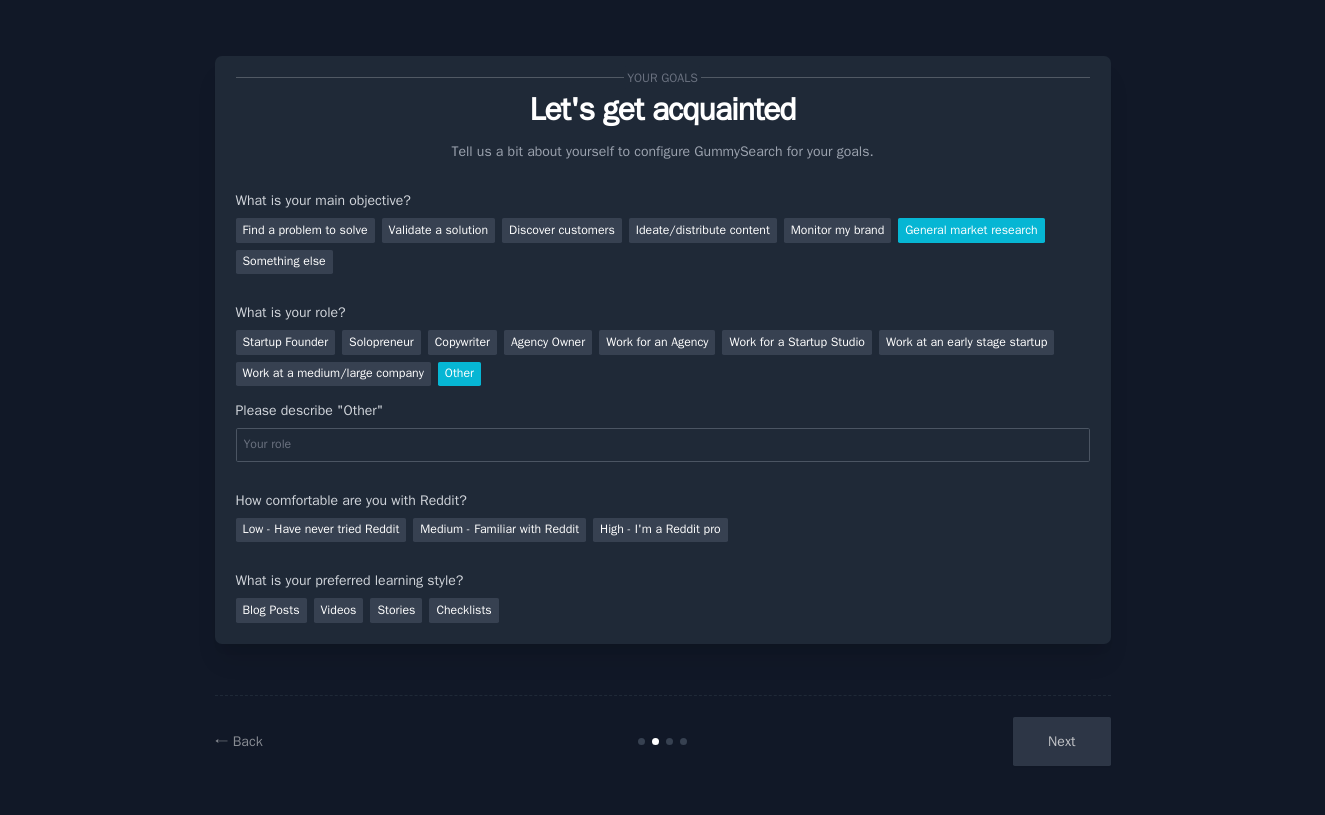 click on "Other" at bounding box center [459, 374] 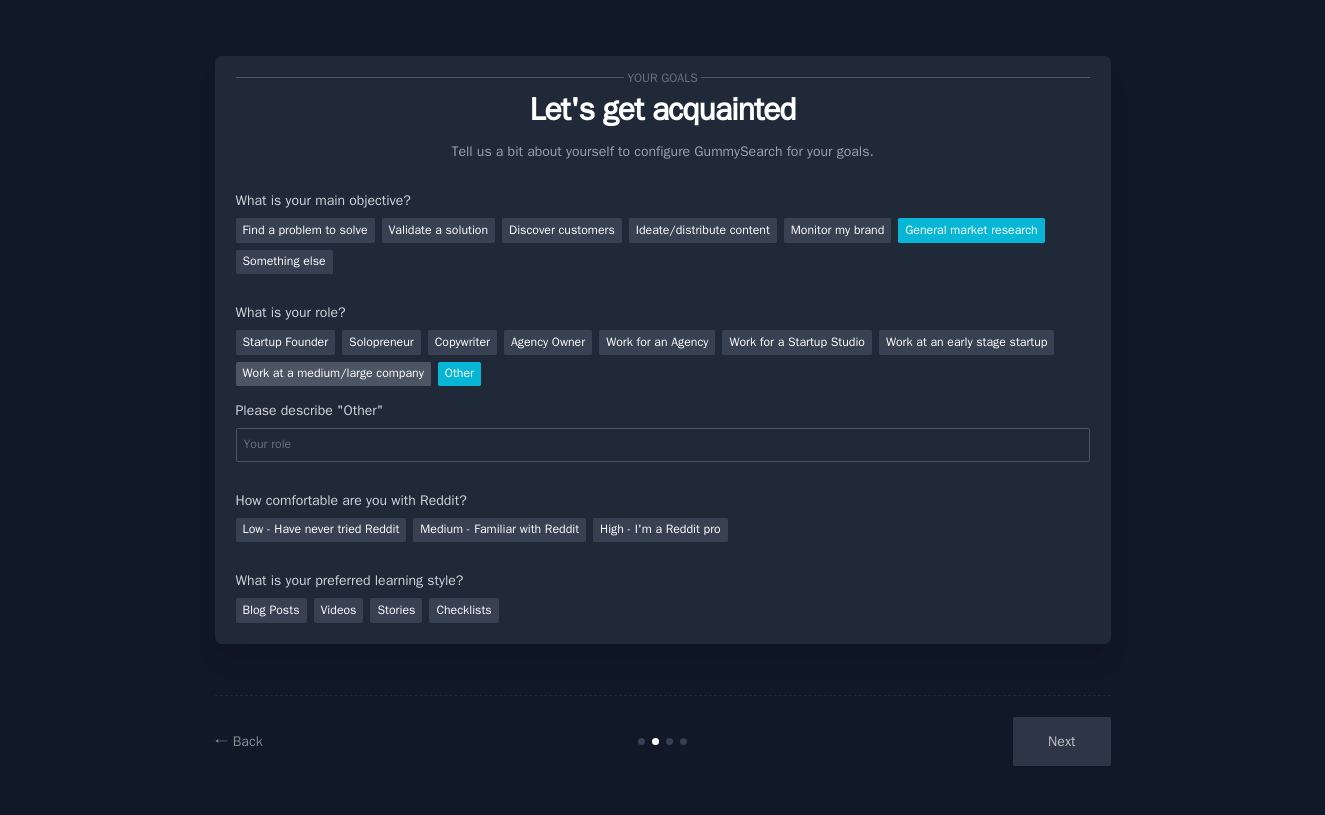click on "Work at a medium/large company" at bounding box center [333, 374] 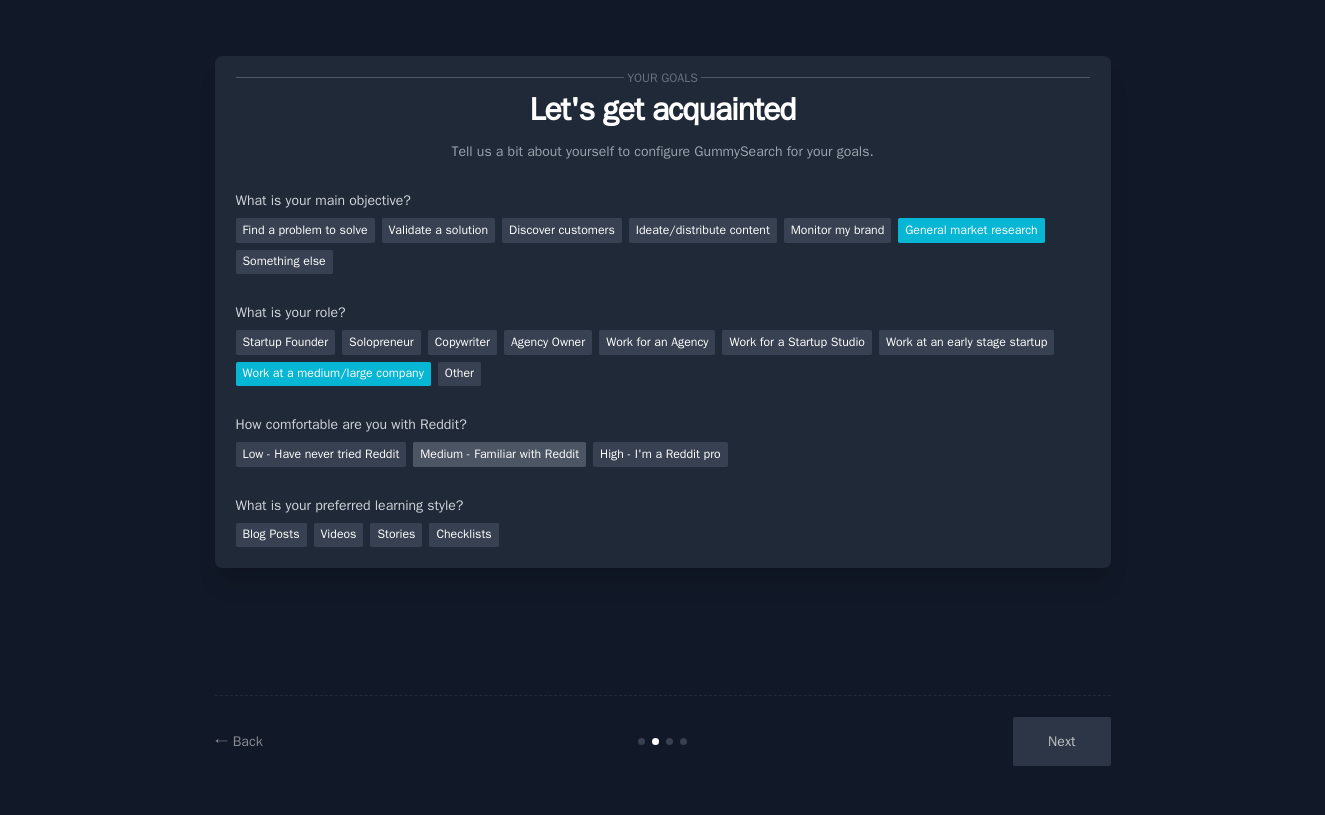 click on "Medium - Familiar with Reddit" at bounding box center (499, 454) 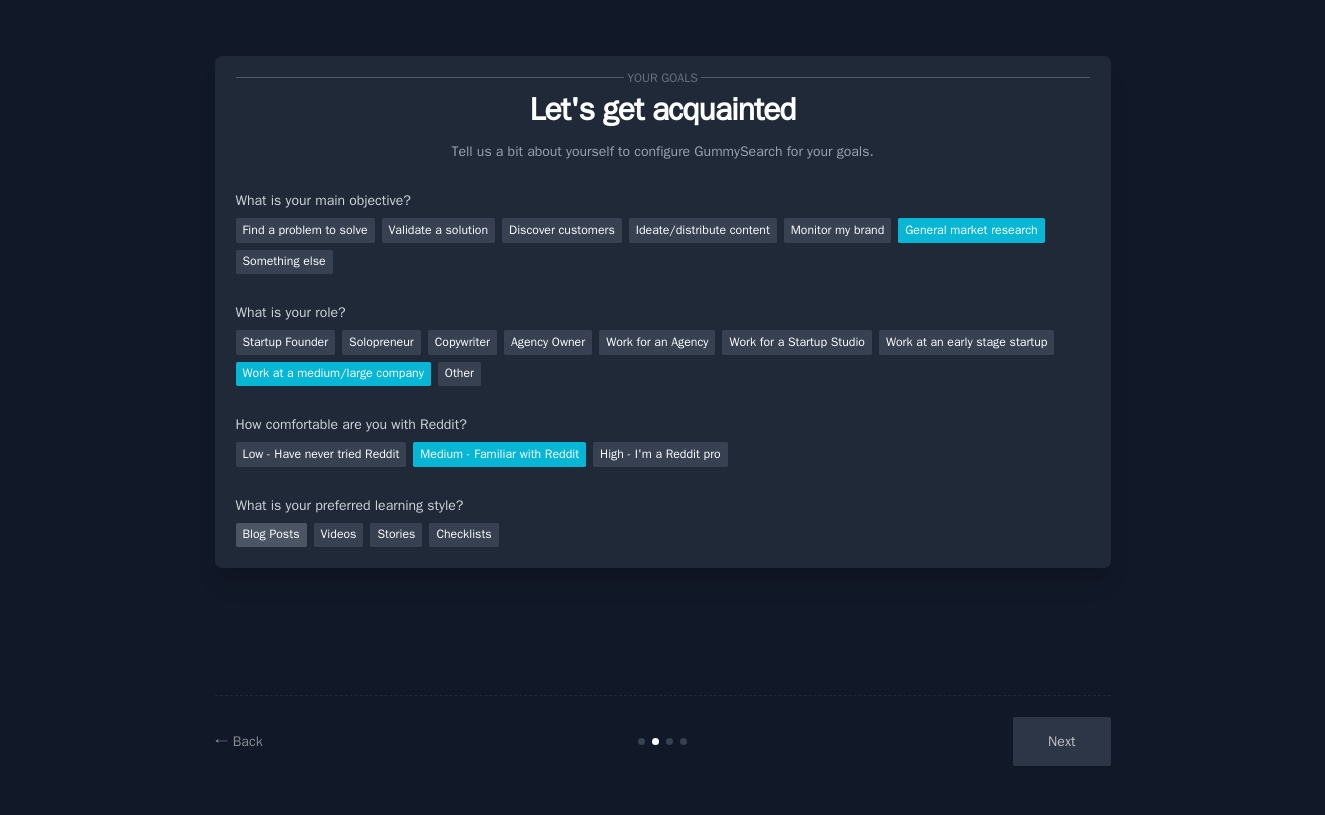 click on "Blog Posts" at bounding box center [271, 535] 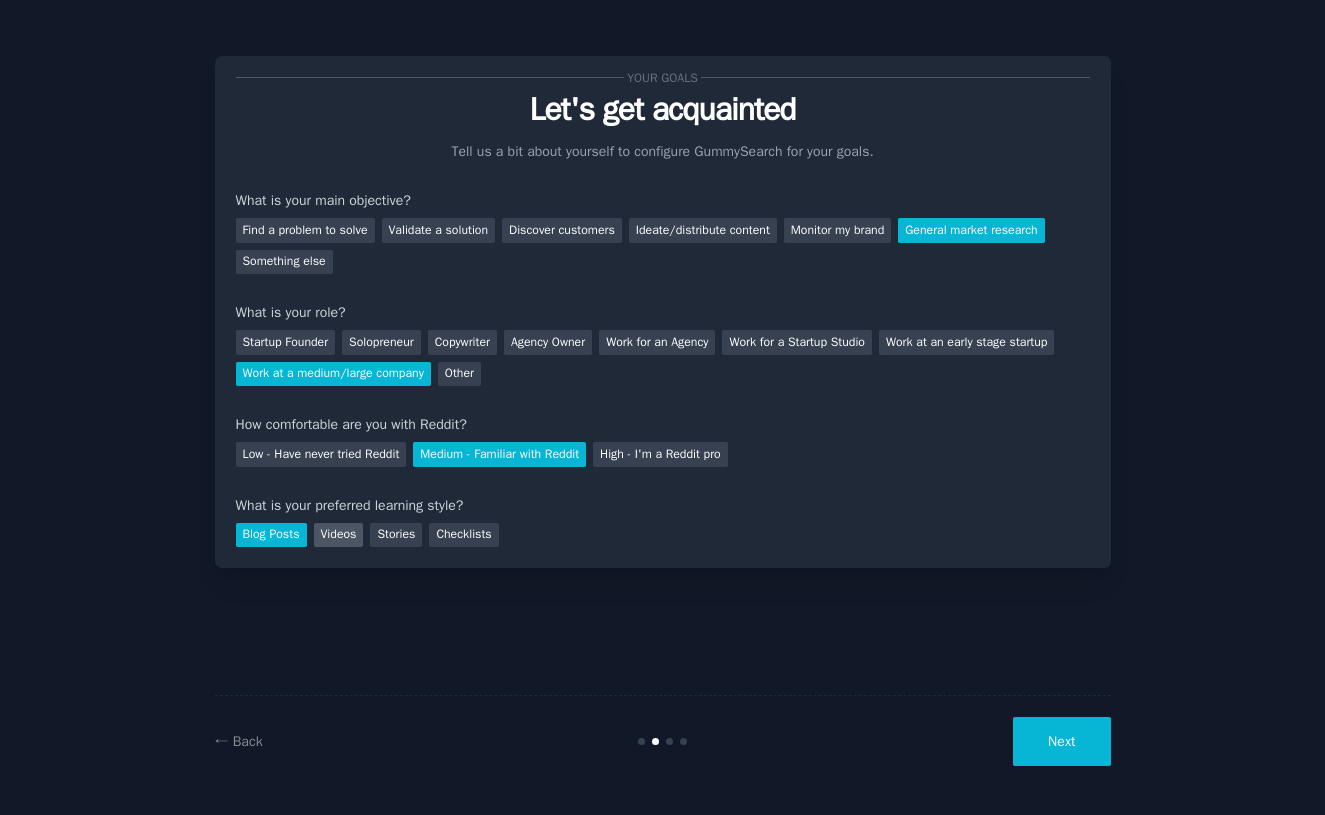 click on "Videos" at bounding box center (339, 535) 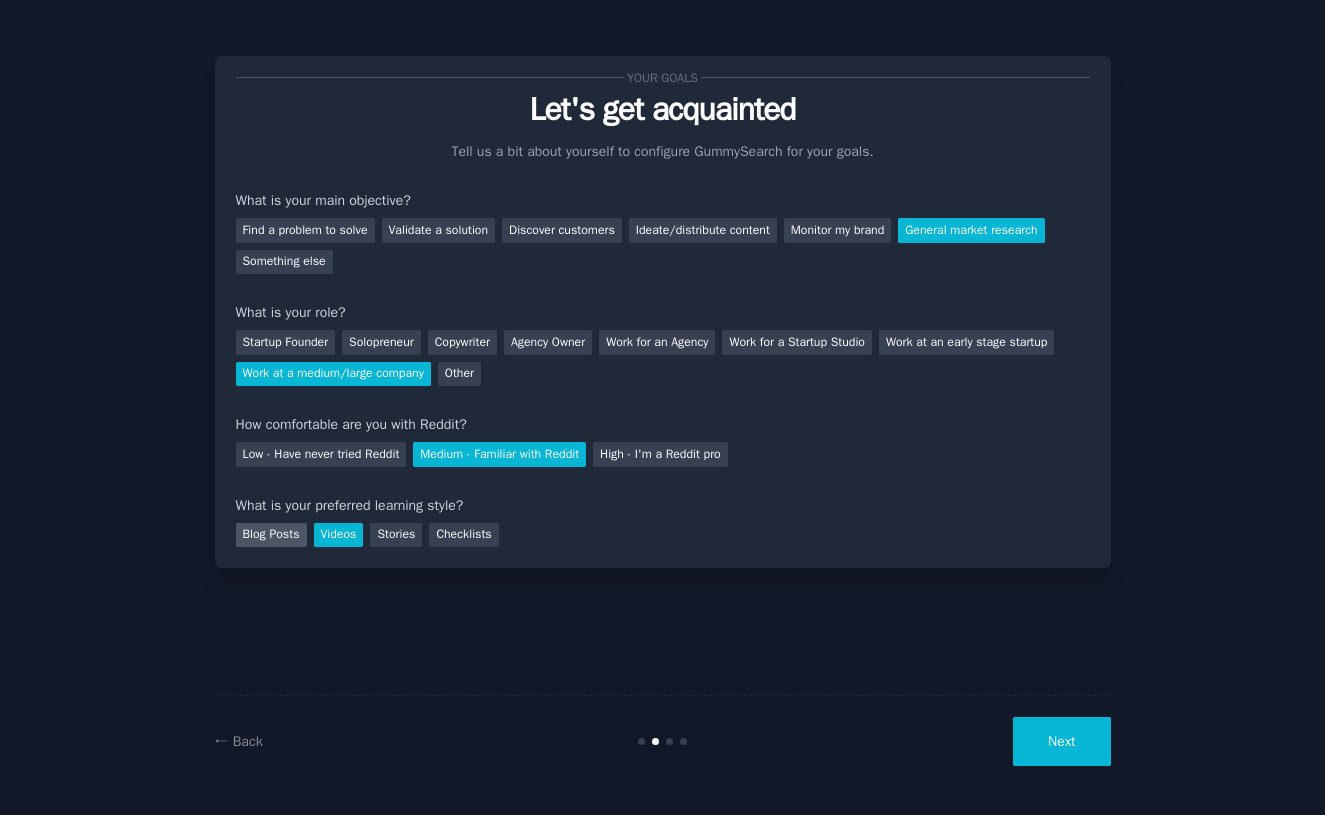click on "Blog Posts" at bounding box center (271, 535) 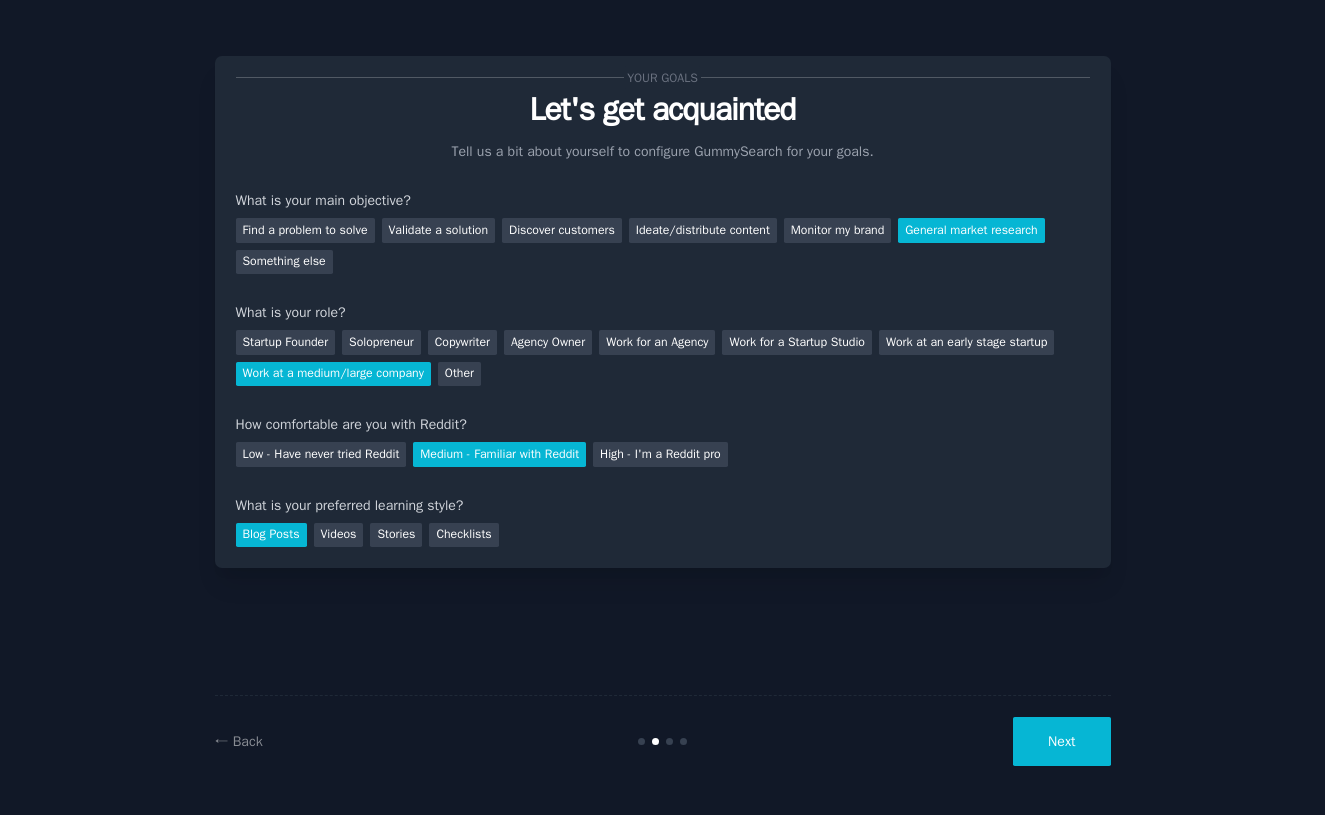 click on "Next" at bounding box center [1061, 741] 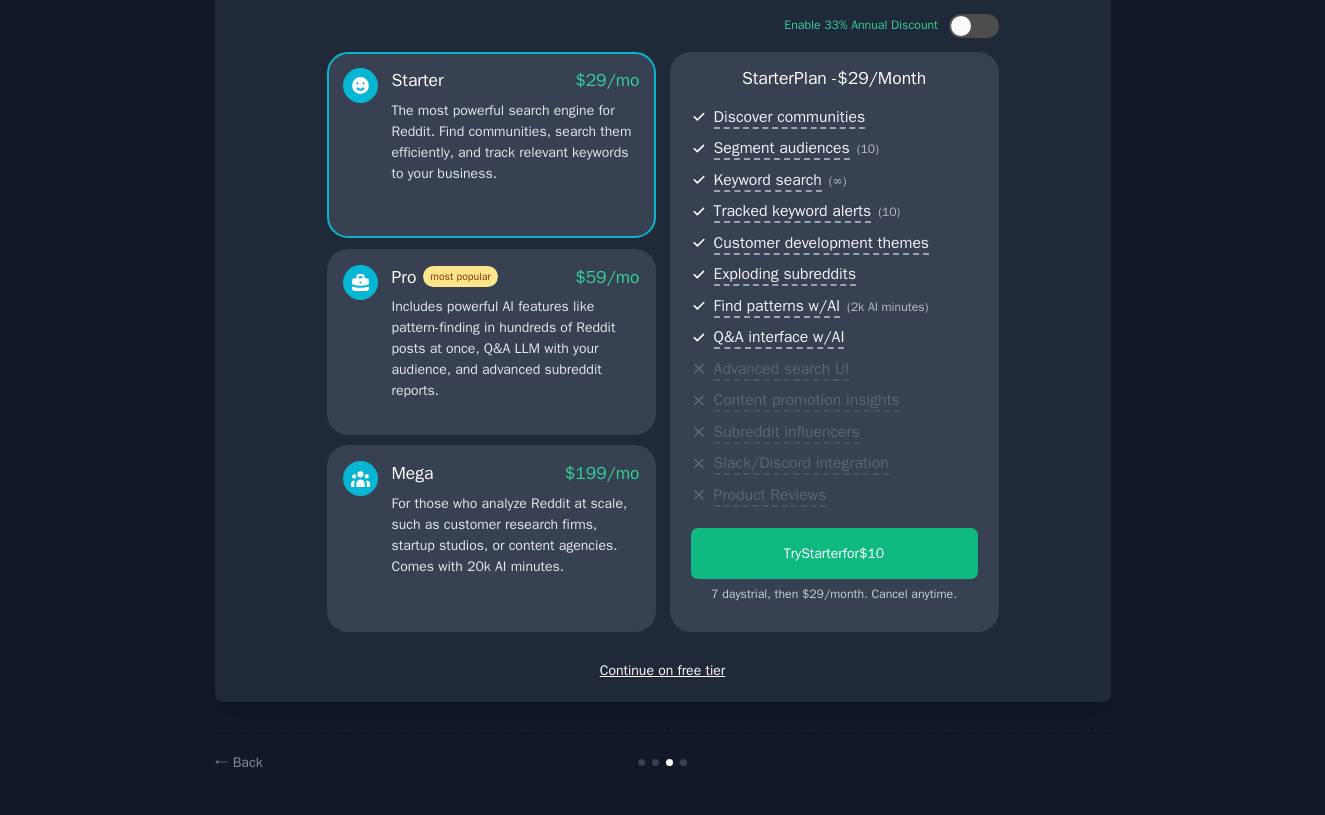 scroll, scrollTop: 126, scrollLeft: 0, axis: vertical 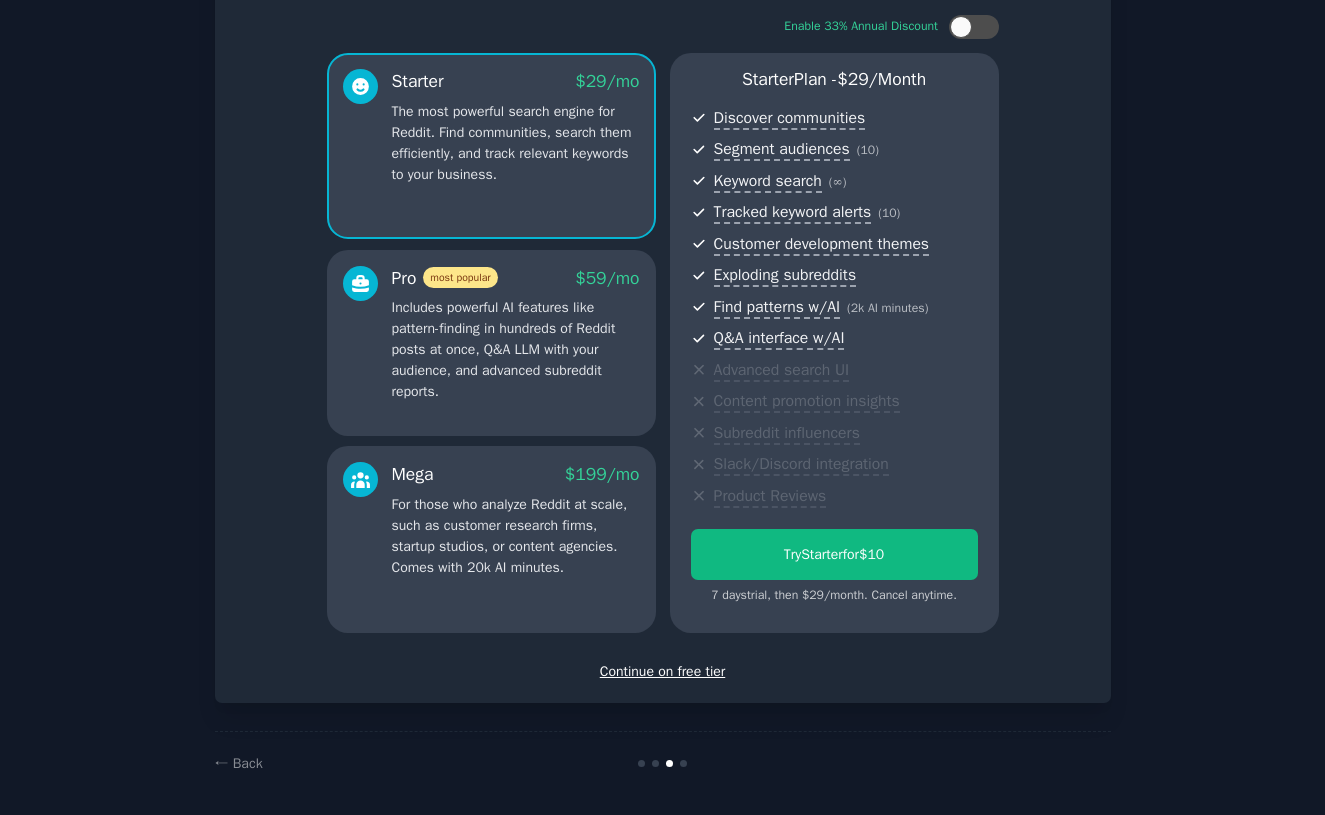 click on "Continue on free tier" at bounding box center (663, 671) 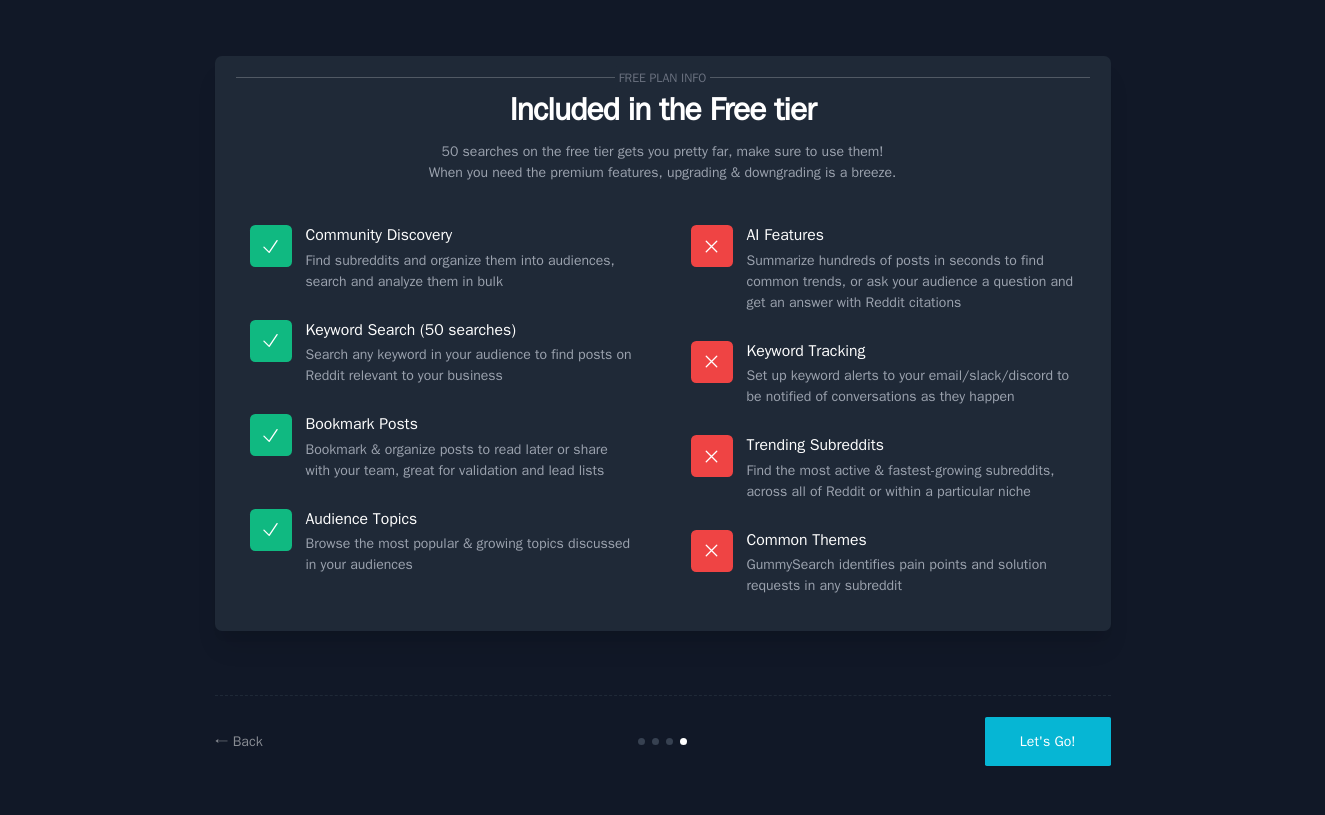 click on "Let's Go!" at bounding box center (1048, 741) 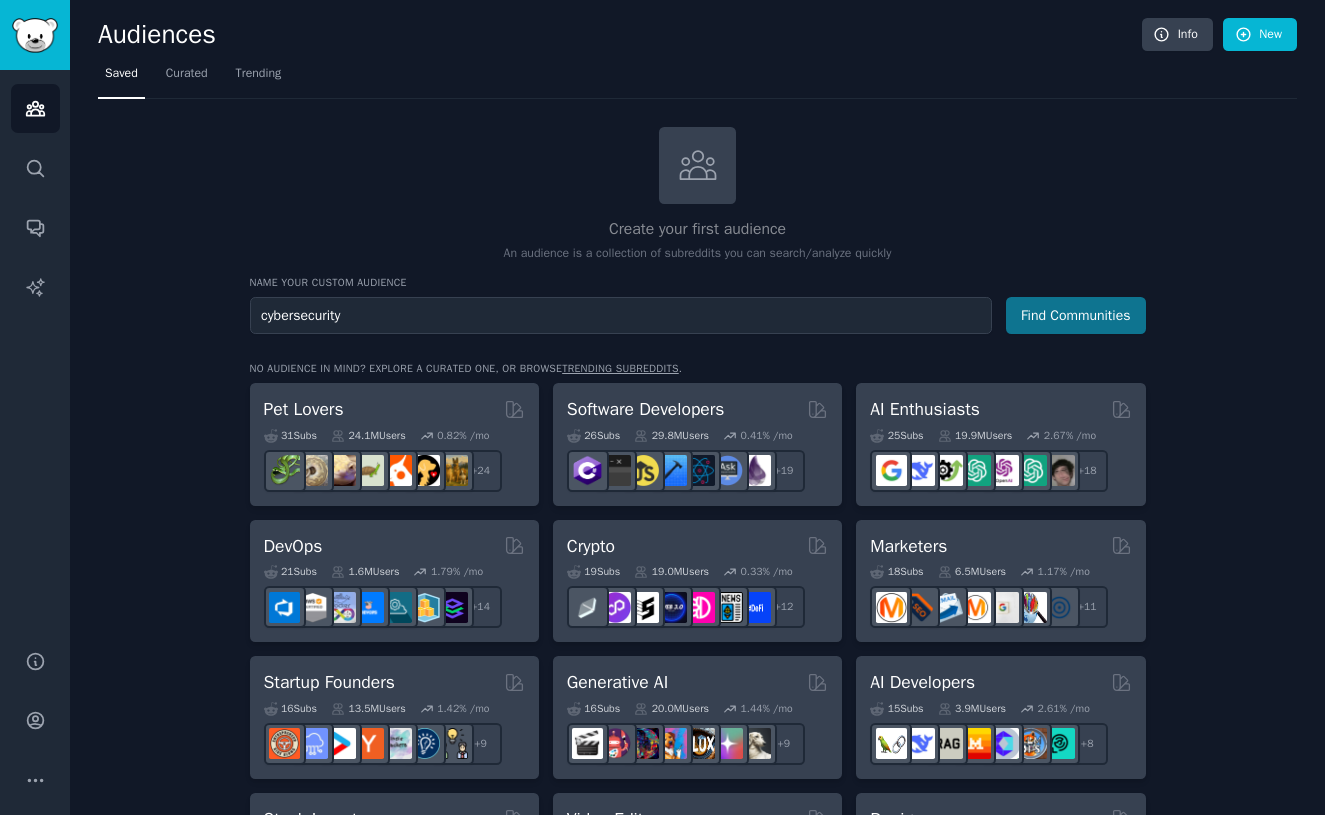 type on "cybersecurity" 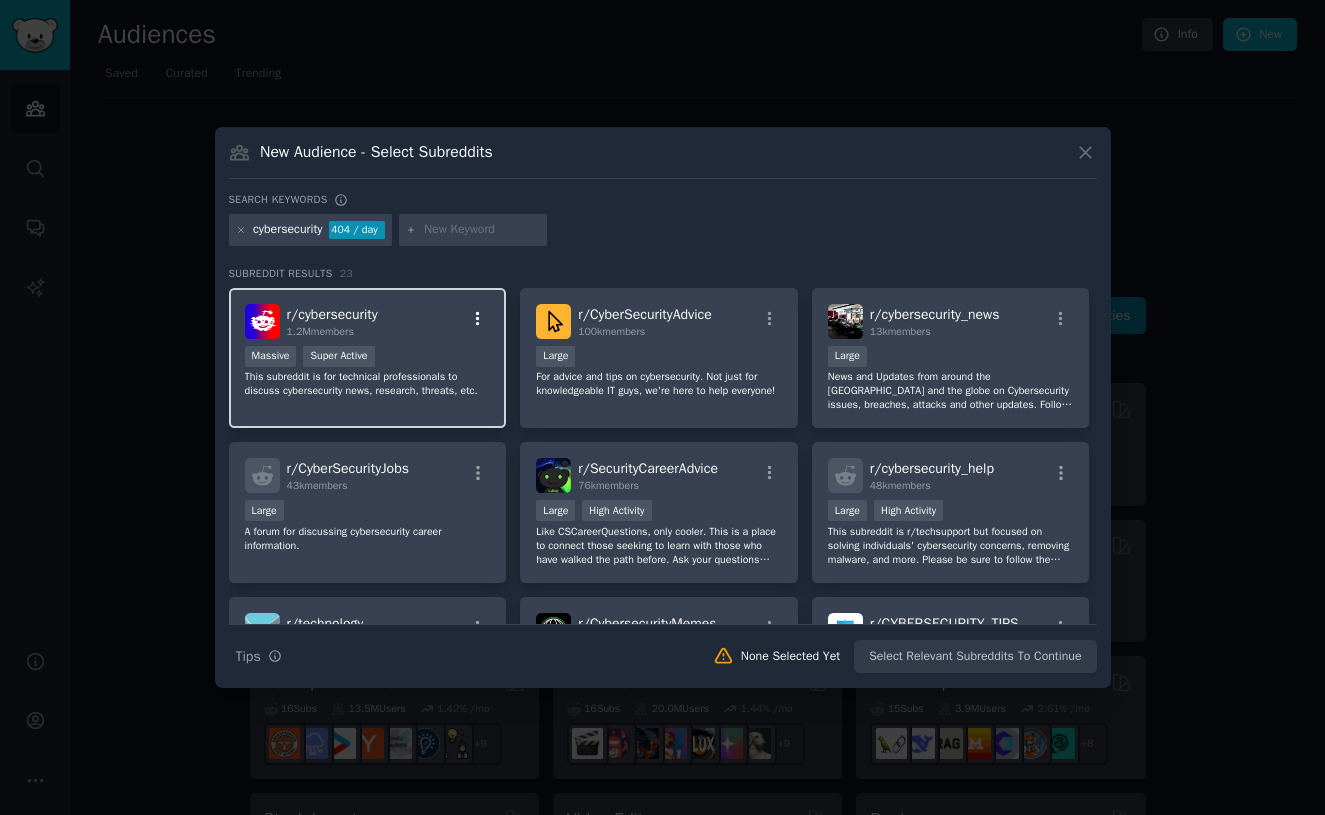 scroll, scrollTop: 0, scrollLeft: 0, axis: both 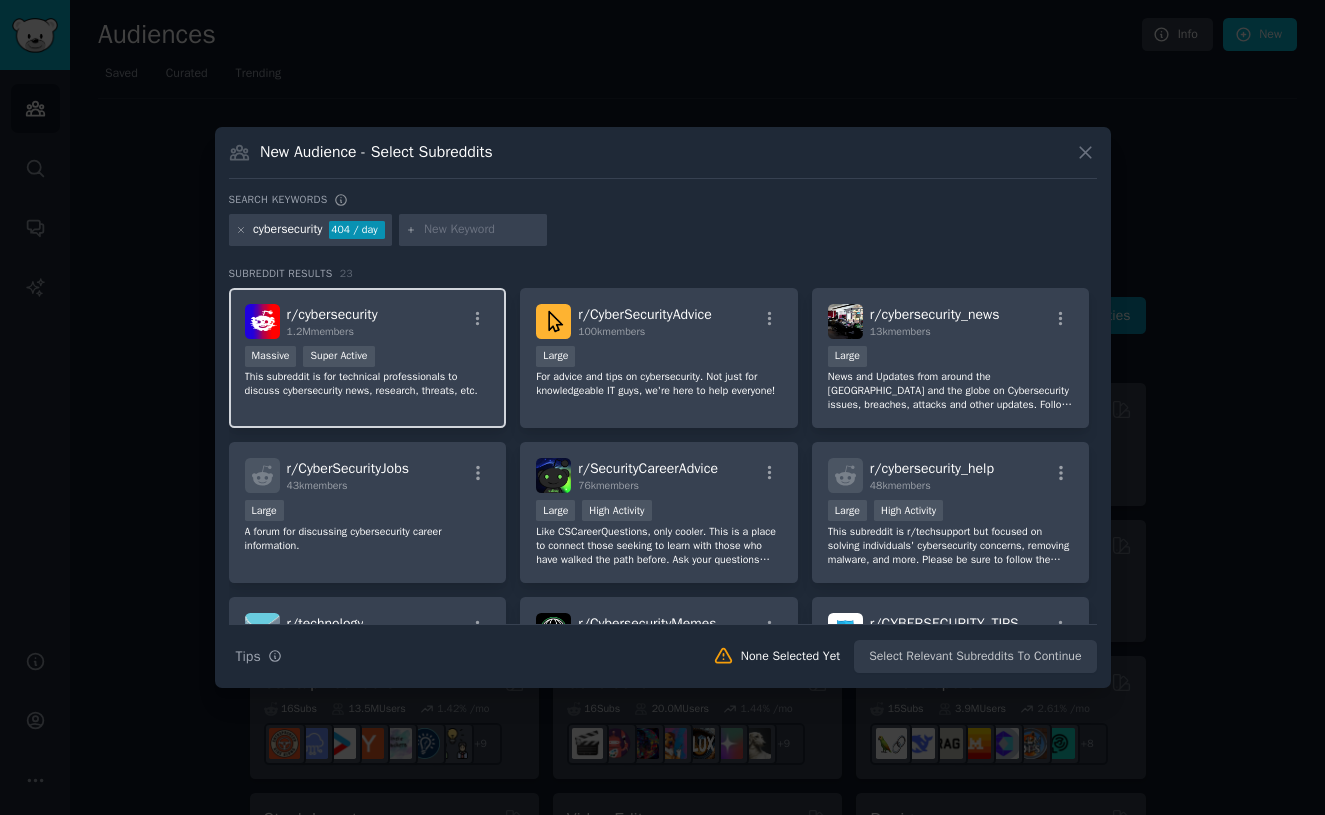 click on "r/ cybersecurity 1.2M  members" at bounding box center [368, 321] 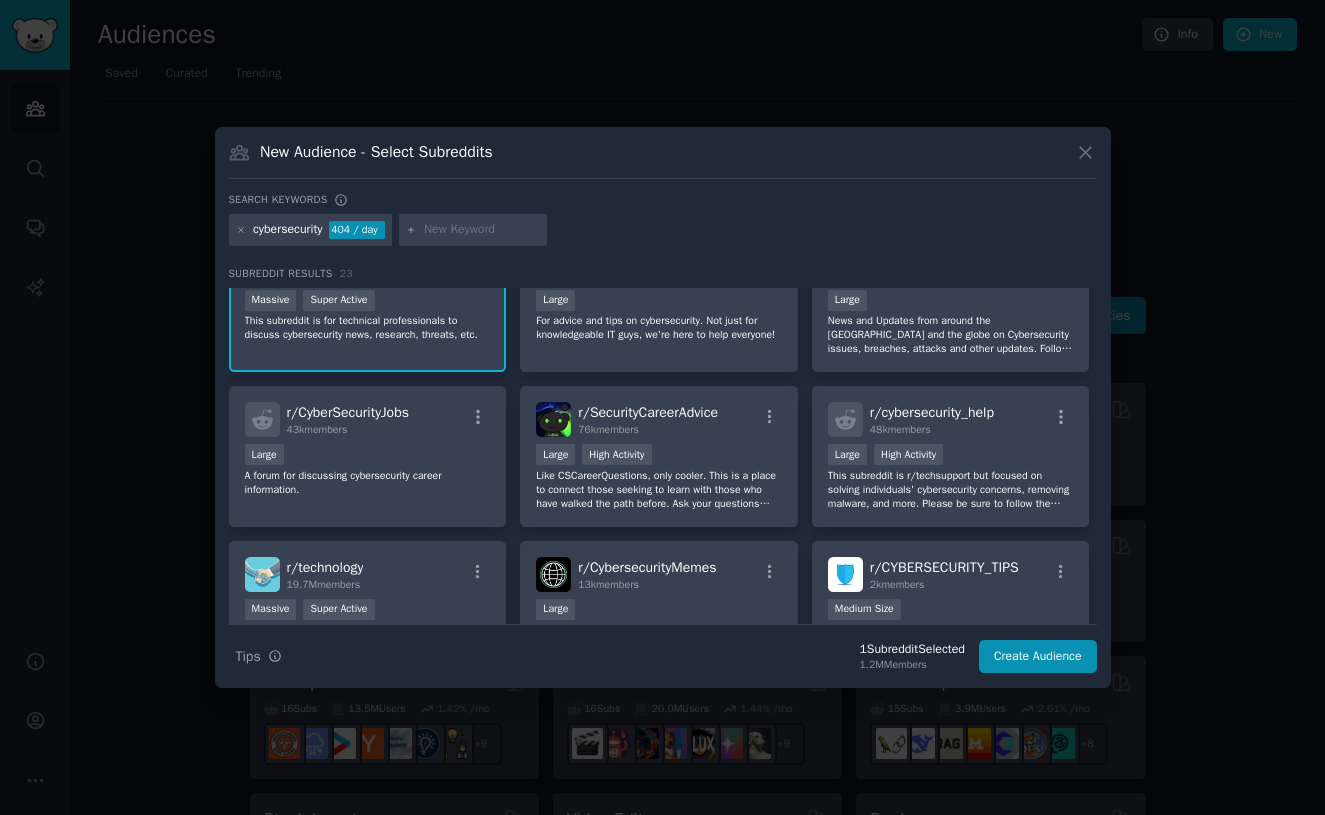 scroll, scrollTop: 24, scrollLeft: 0, axis: vertical 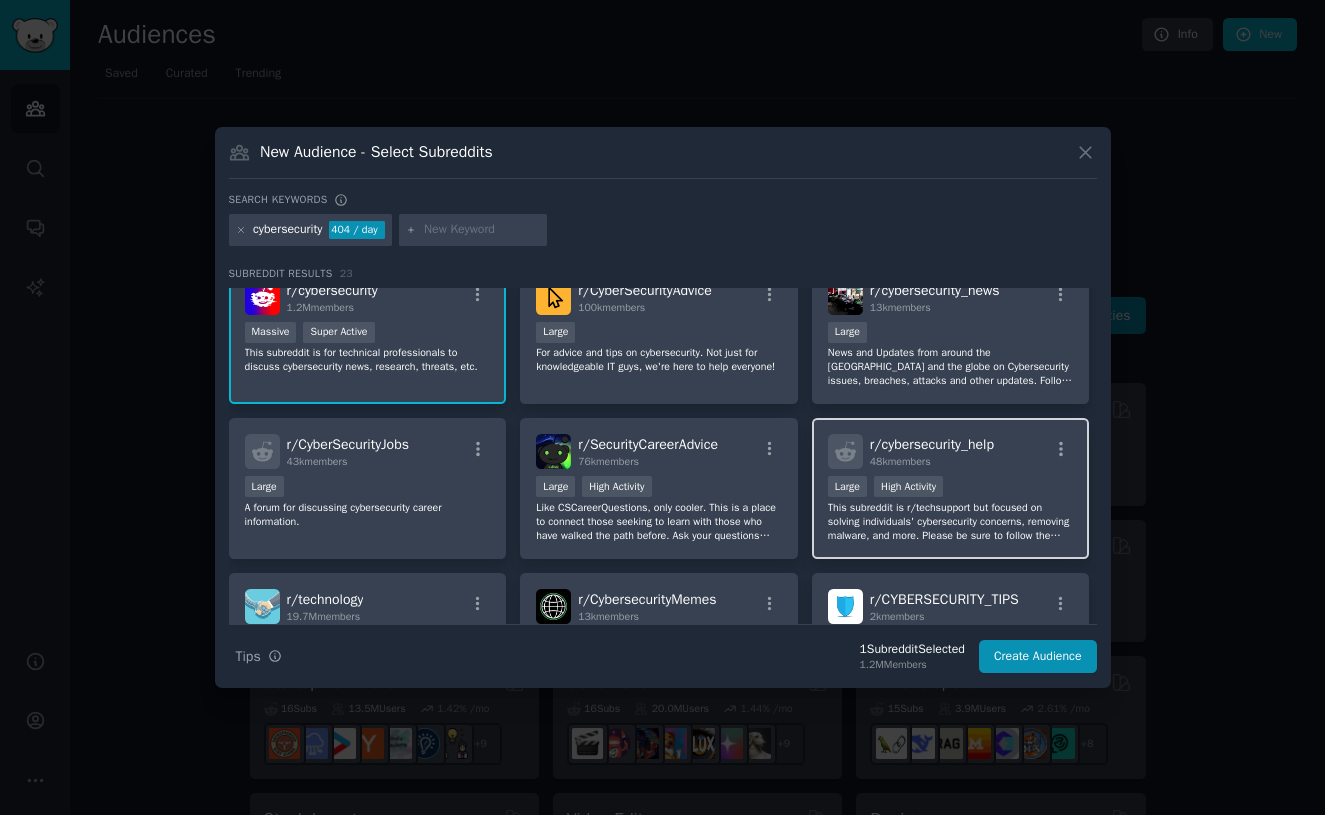 click on "r/ cybersecurity_help 48k  members" at bounding box center [951, 451] 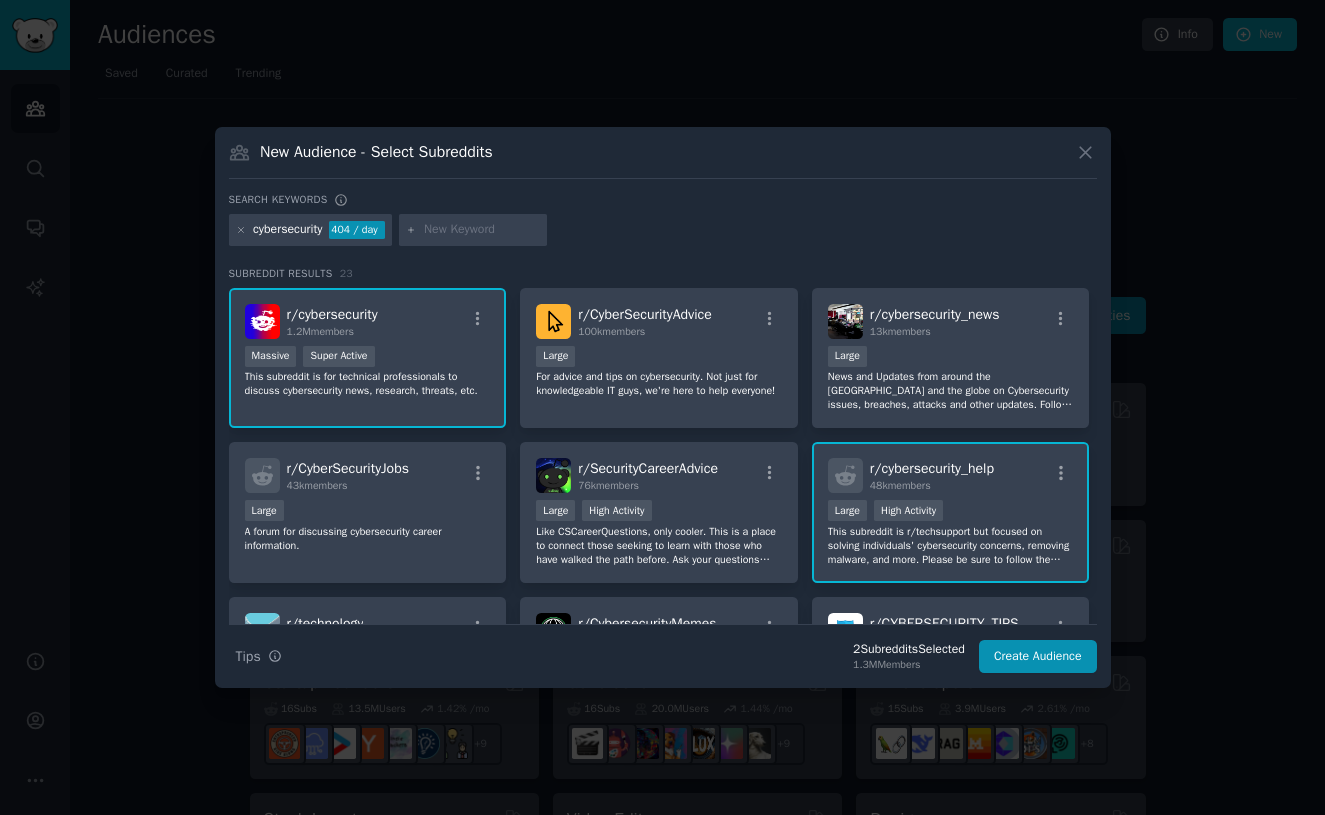 scroll, scrollTop: 0, scrollLeft: 0, axis: both 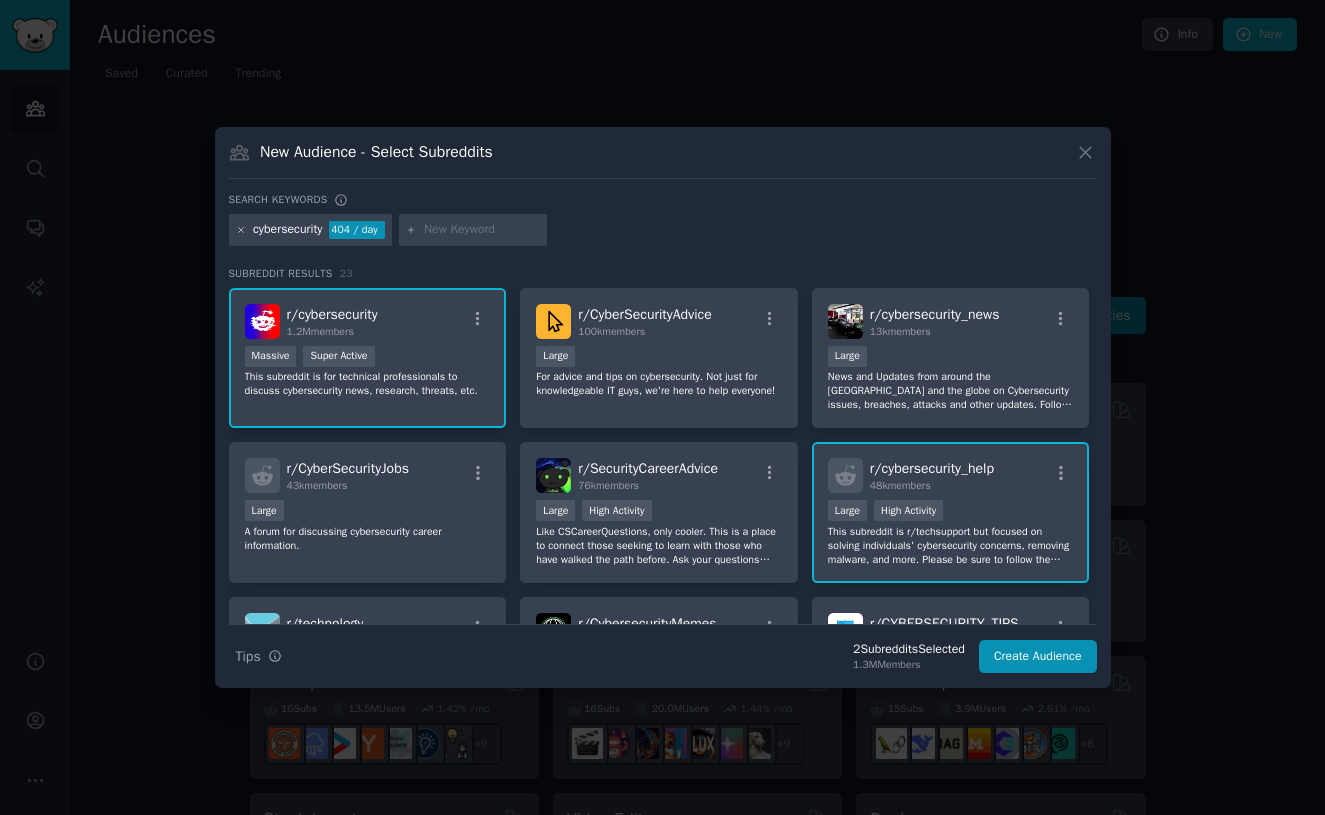 click 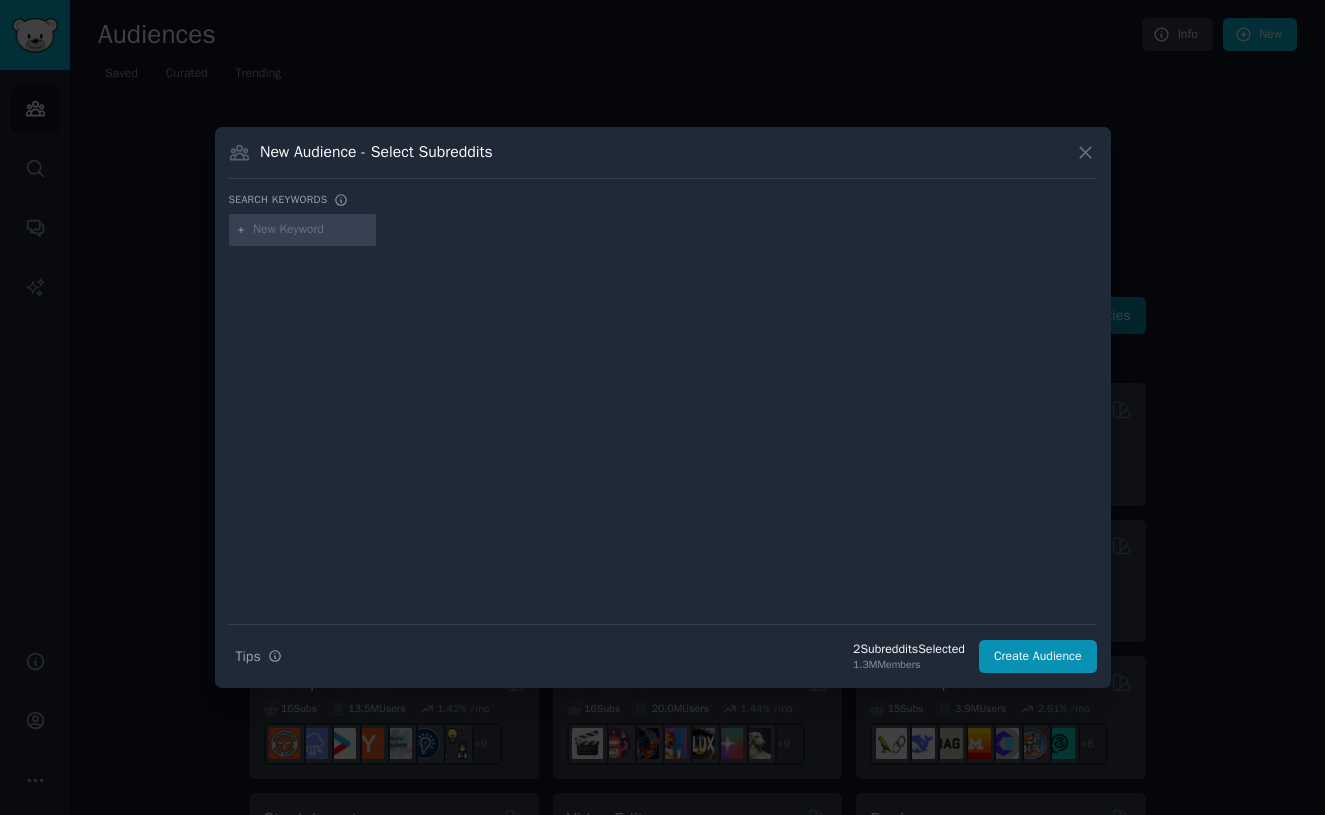 click at bounding box center (311, 230) 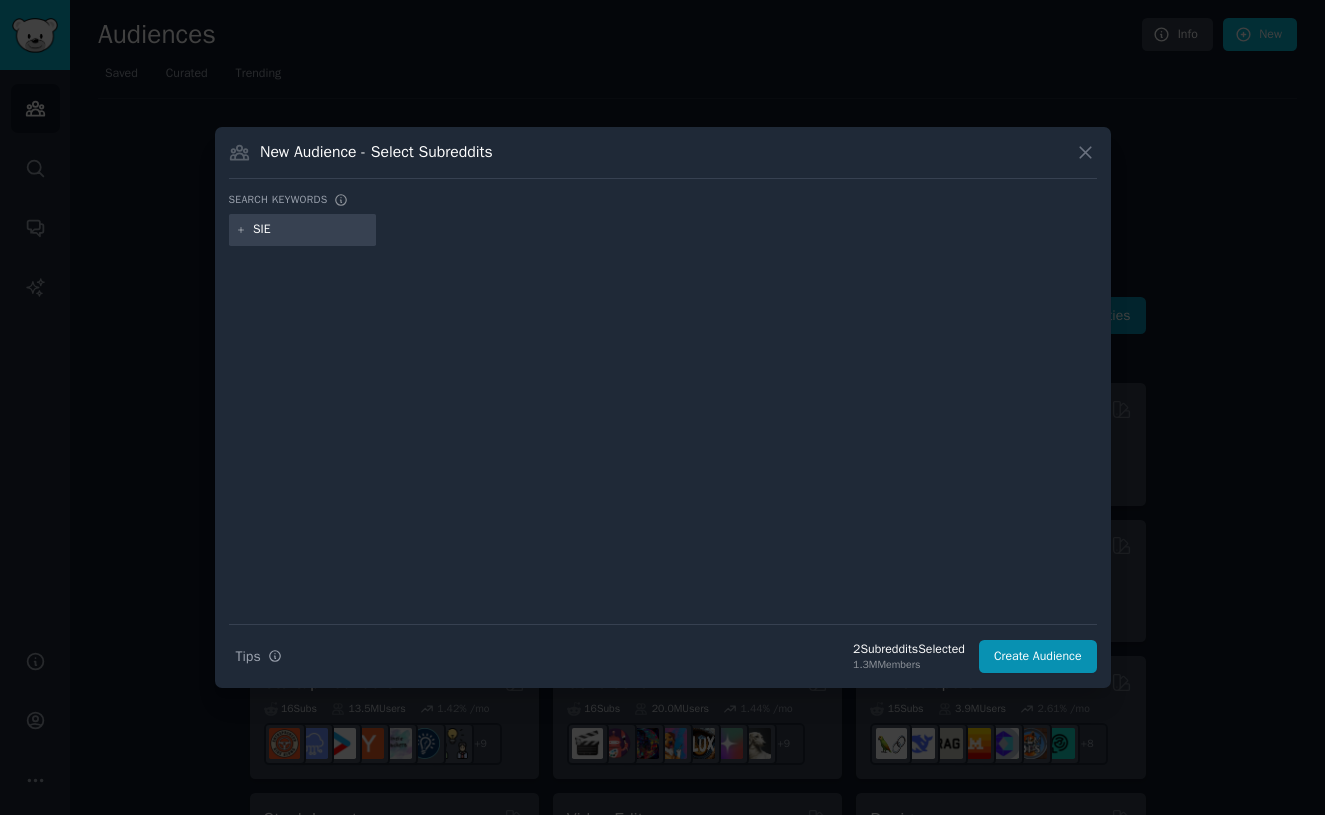 type on "SIEM" 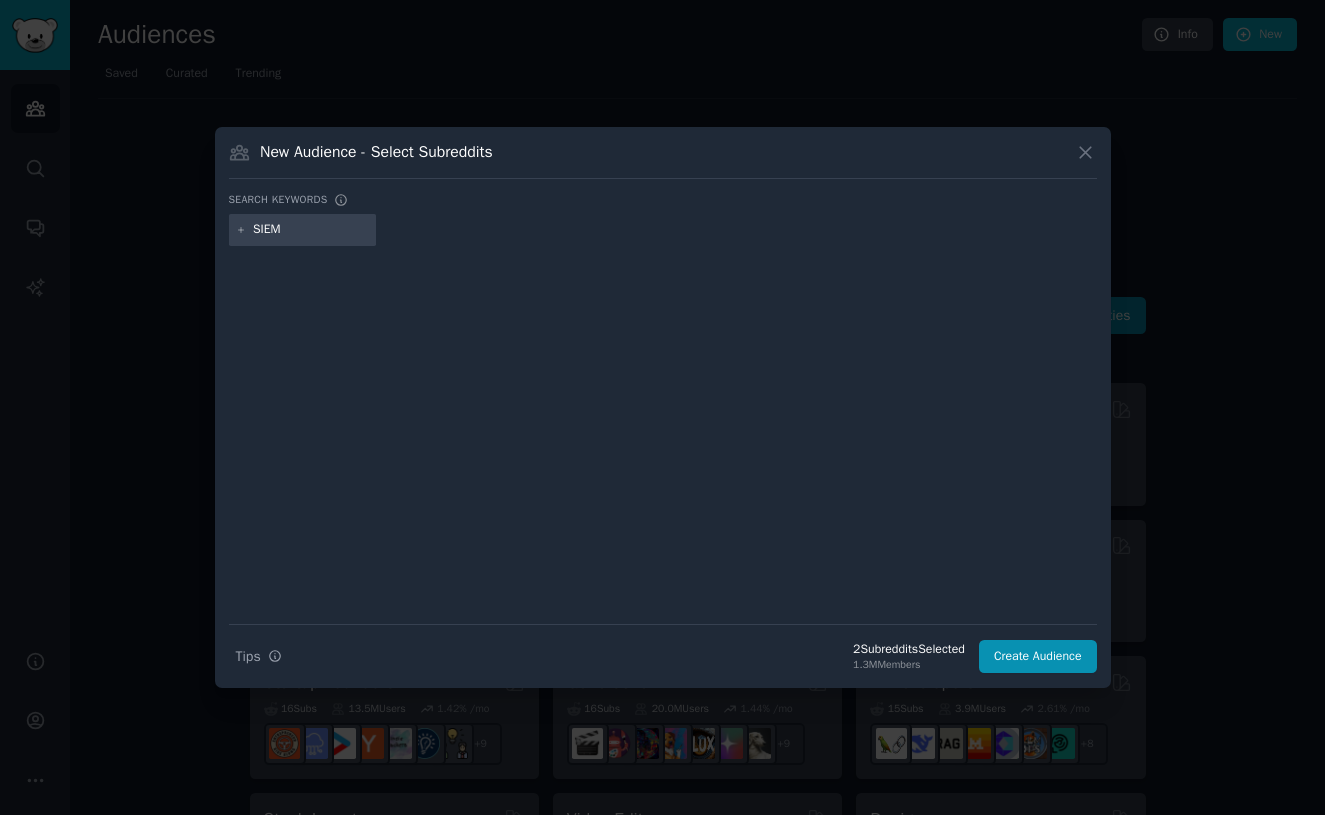 type 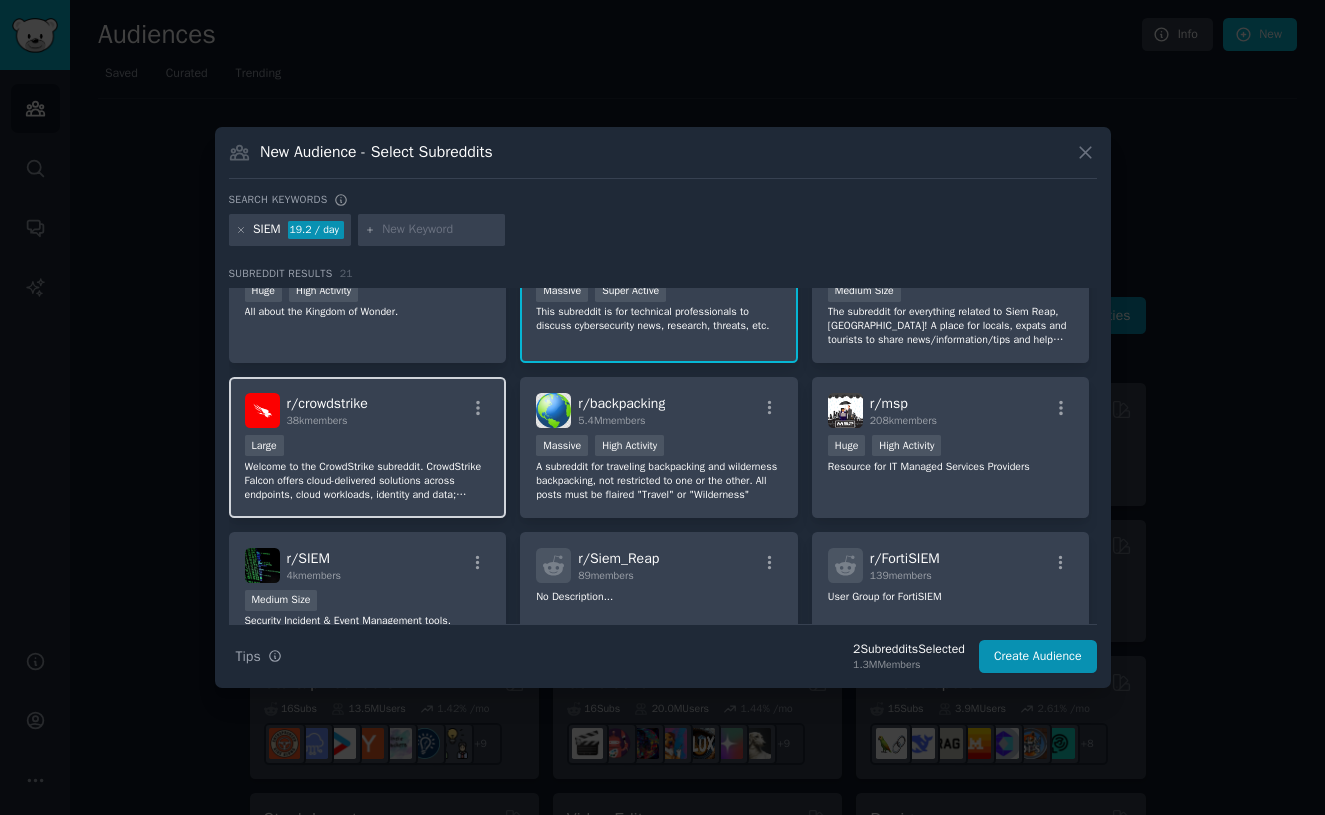 scroll, scrollTop: 60, scrollLeft: 0, axis: vertical 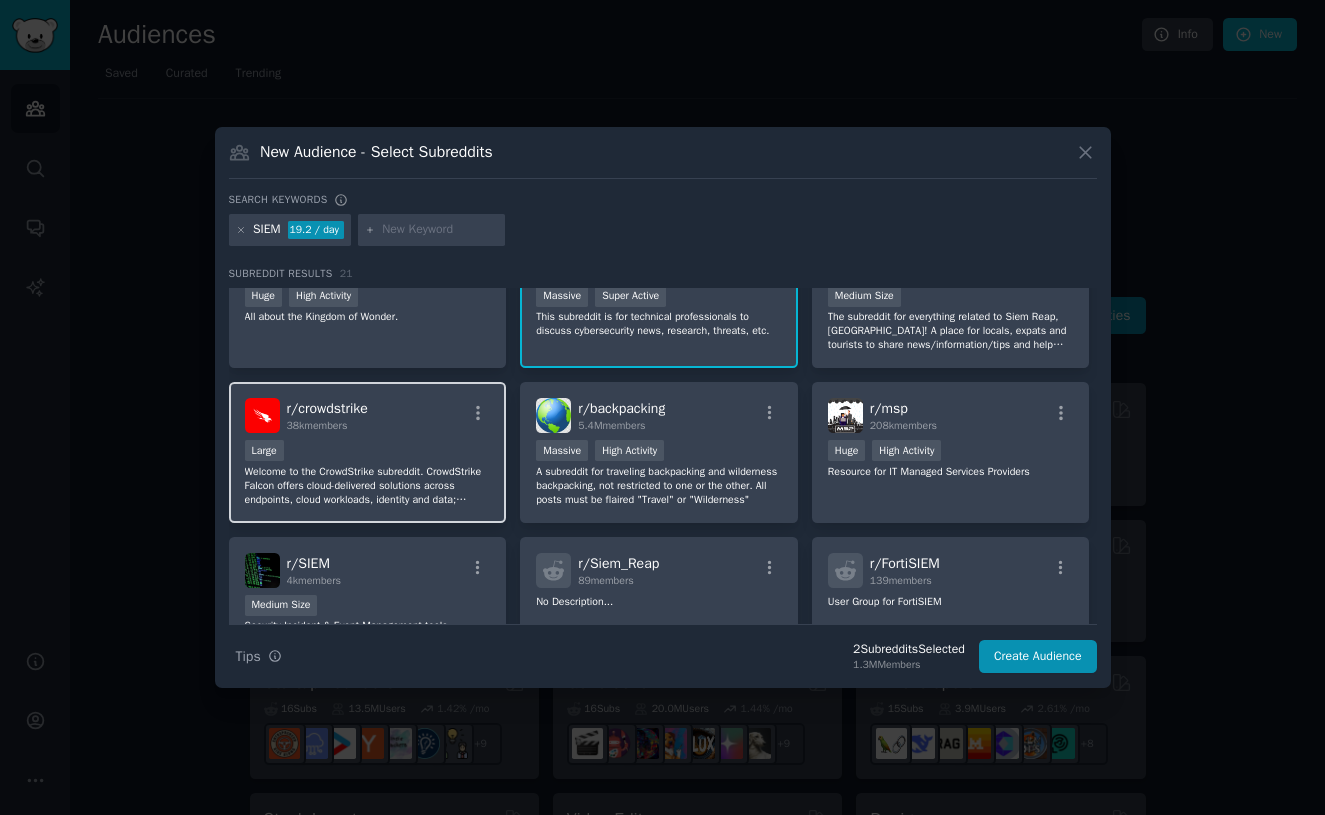 click on "Large" at bounding box center (368, 452) 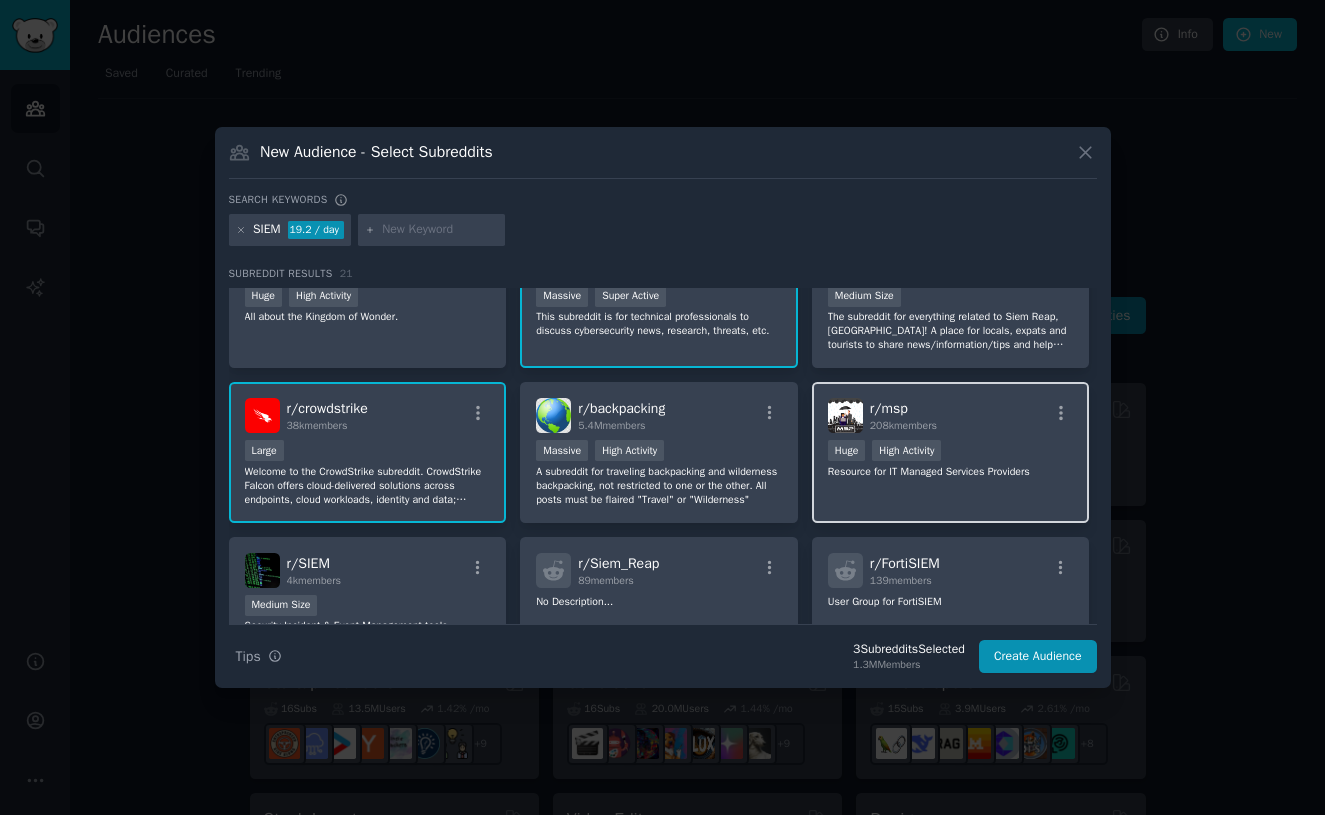 click on "r/ msp 208k  members Huge High Activity Resource for IT Managed Services Providers" at bounding box center (951, 452) 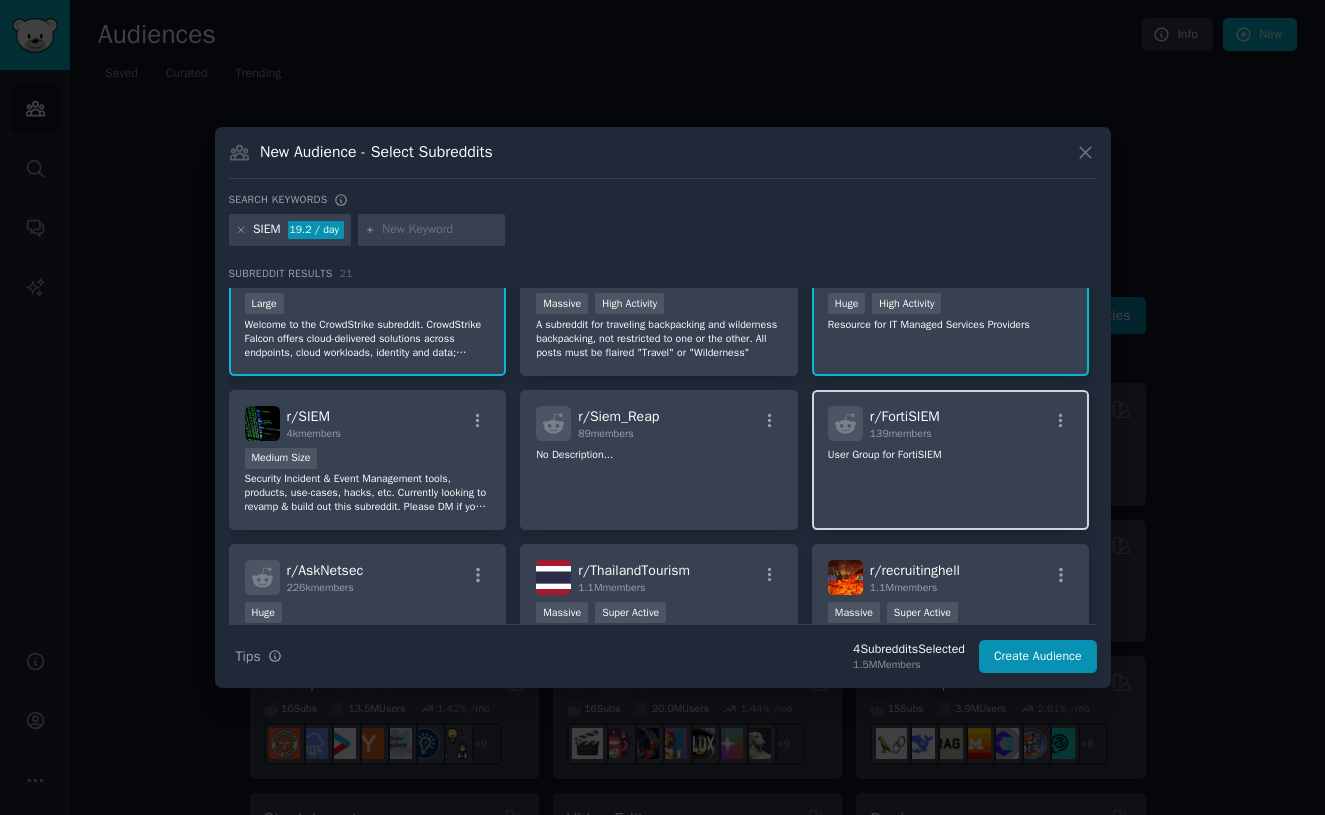 scroll, scrollTop: 213, scrollLeft: 0, axis: vertical 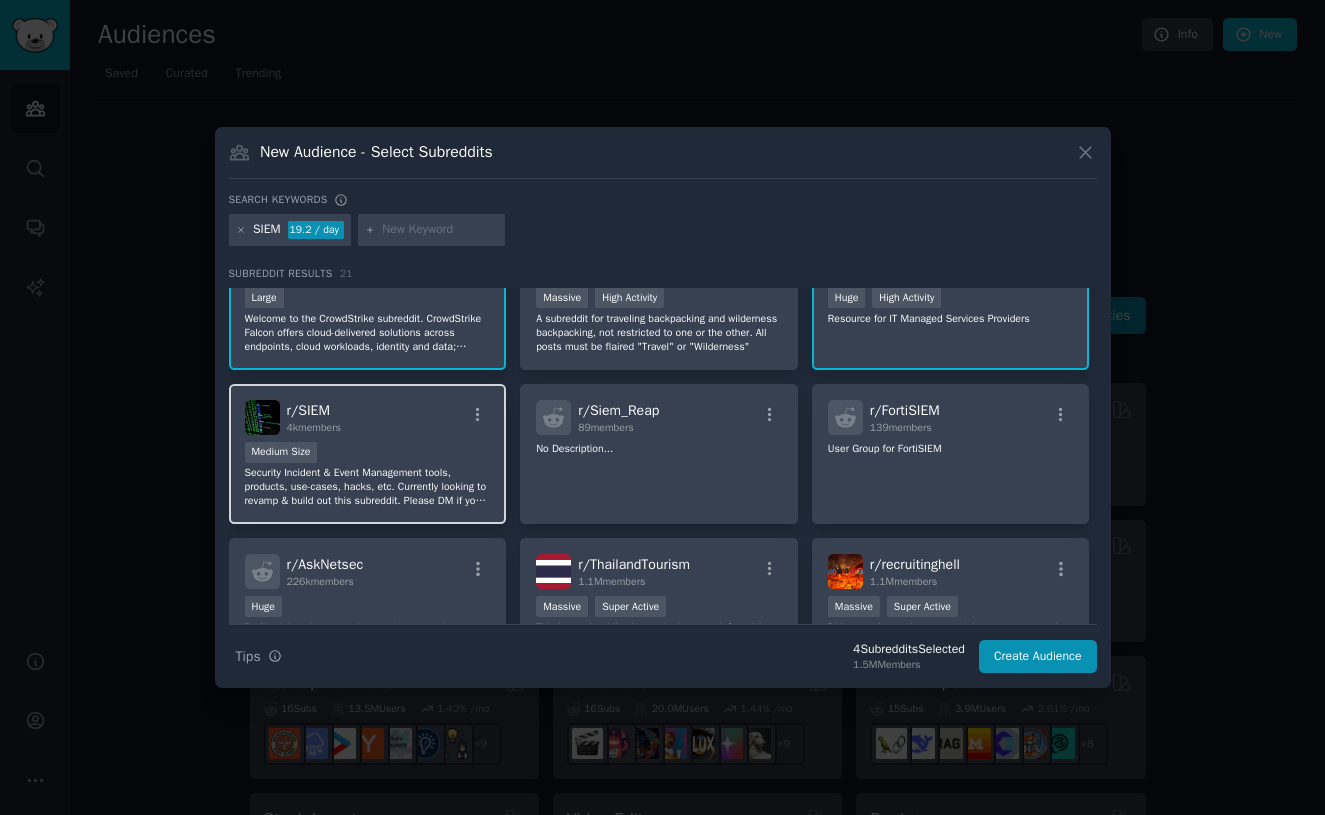 click on "Security Incident & Event Management tools, products, use-cases, hacks, etc. Currently looking to revamp & build out this subreddit. Please DM if you'd like to help!" at bounding box center [368, 487] 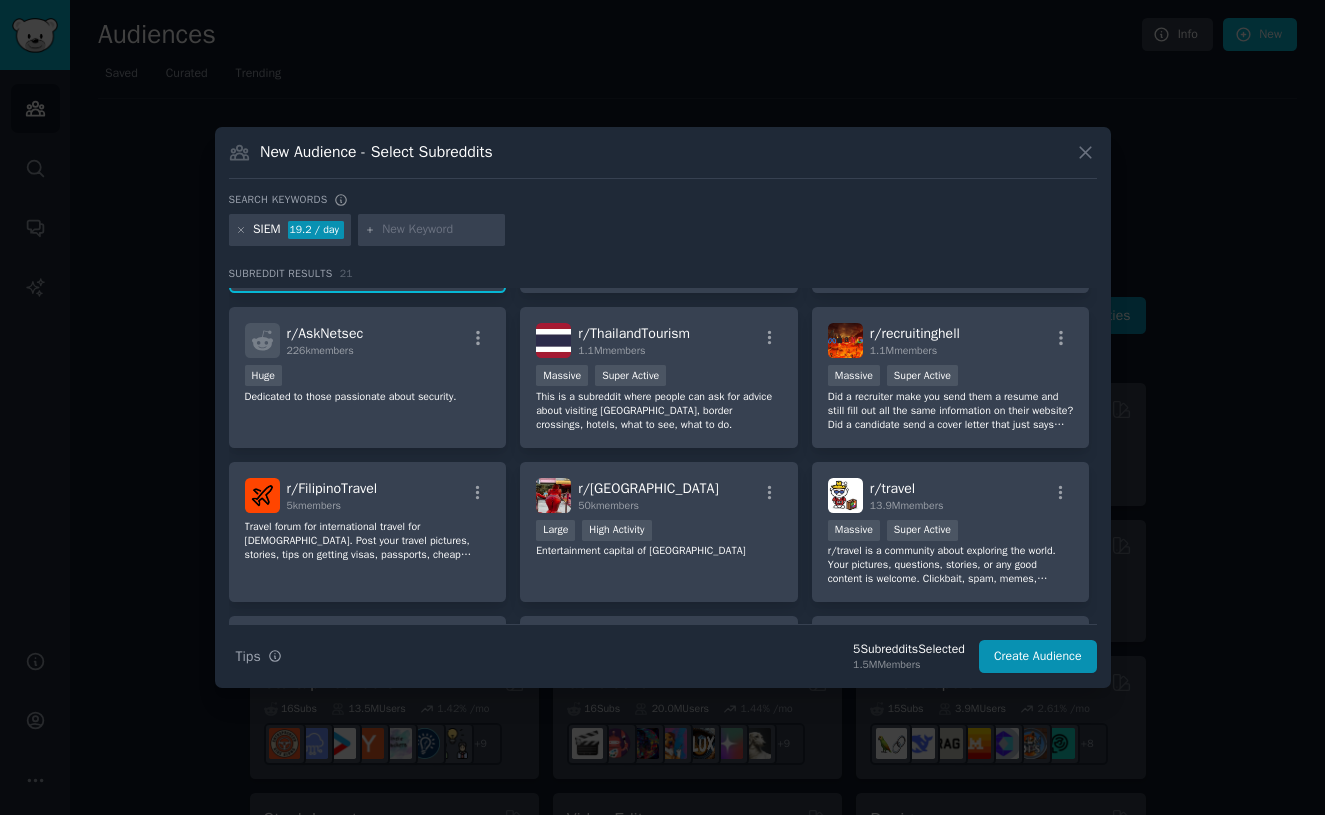 scroll, scrollTop: 455, scrollLeft: 0, axis: vertical 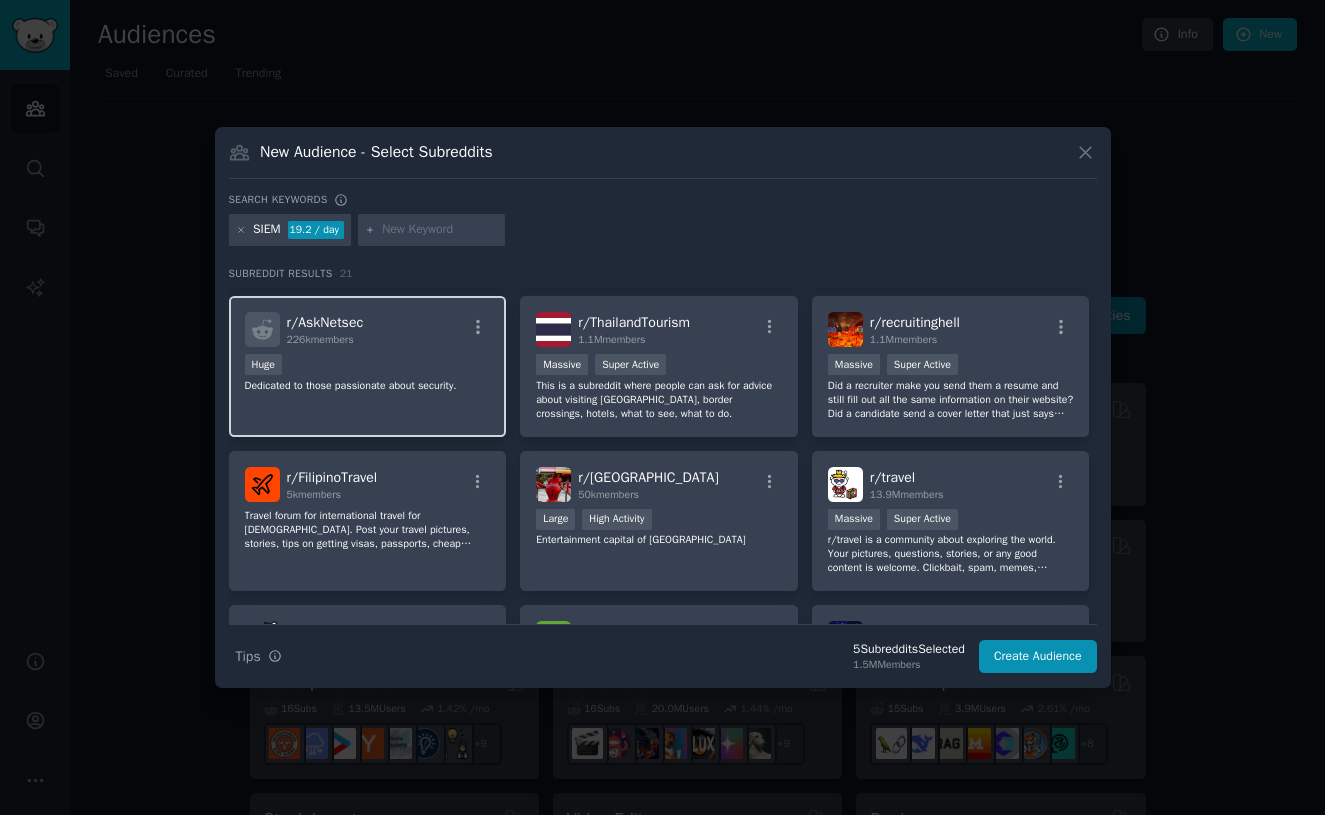 click on "Huge" at bounding box center (368, 366) 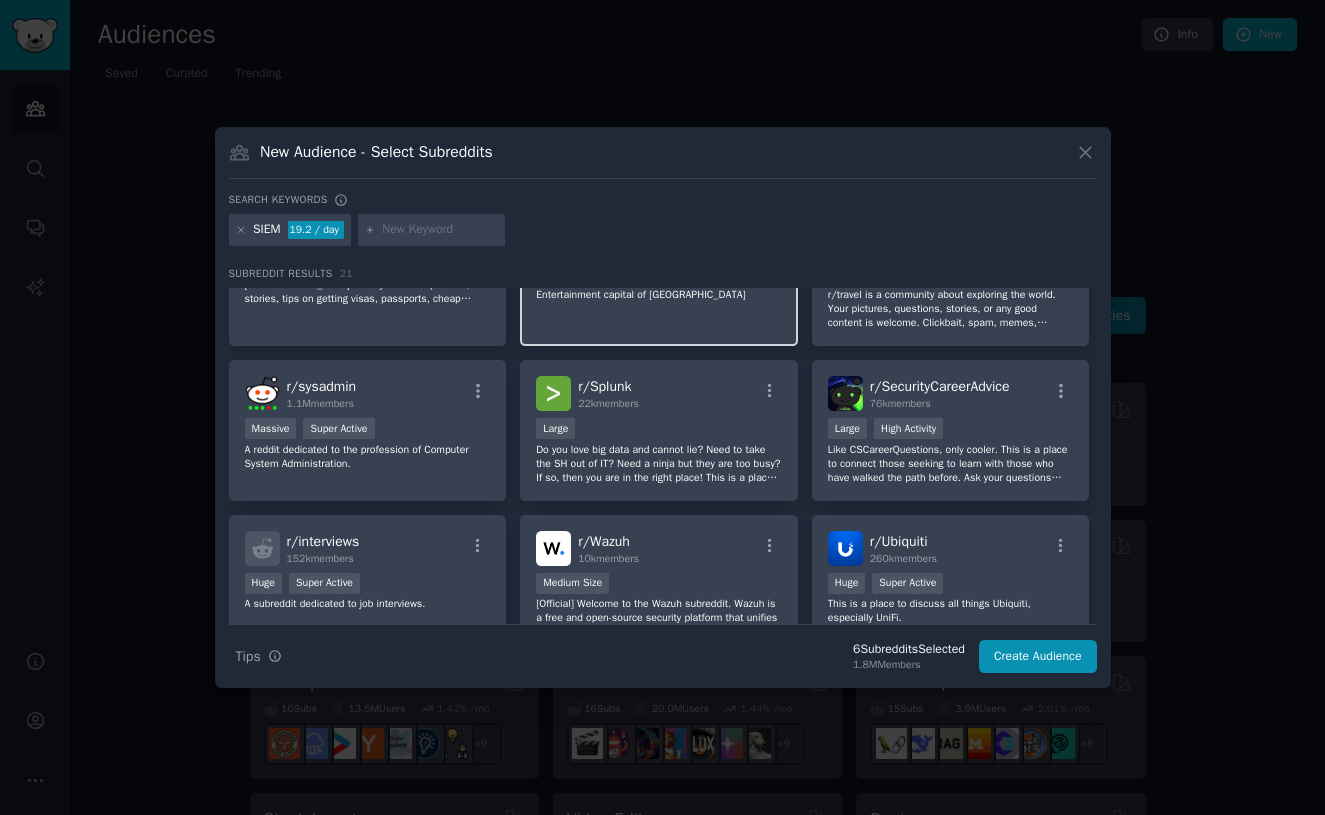 scroll, scrollTop: 723, scrollLeft: 0, axis: vertical 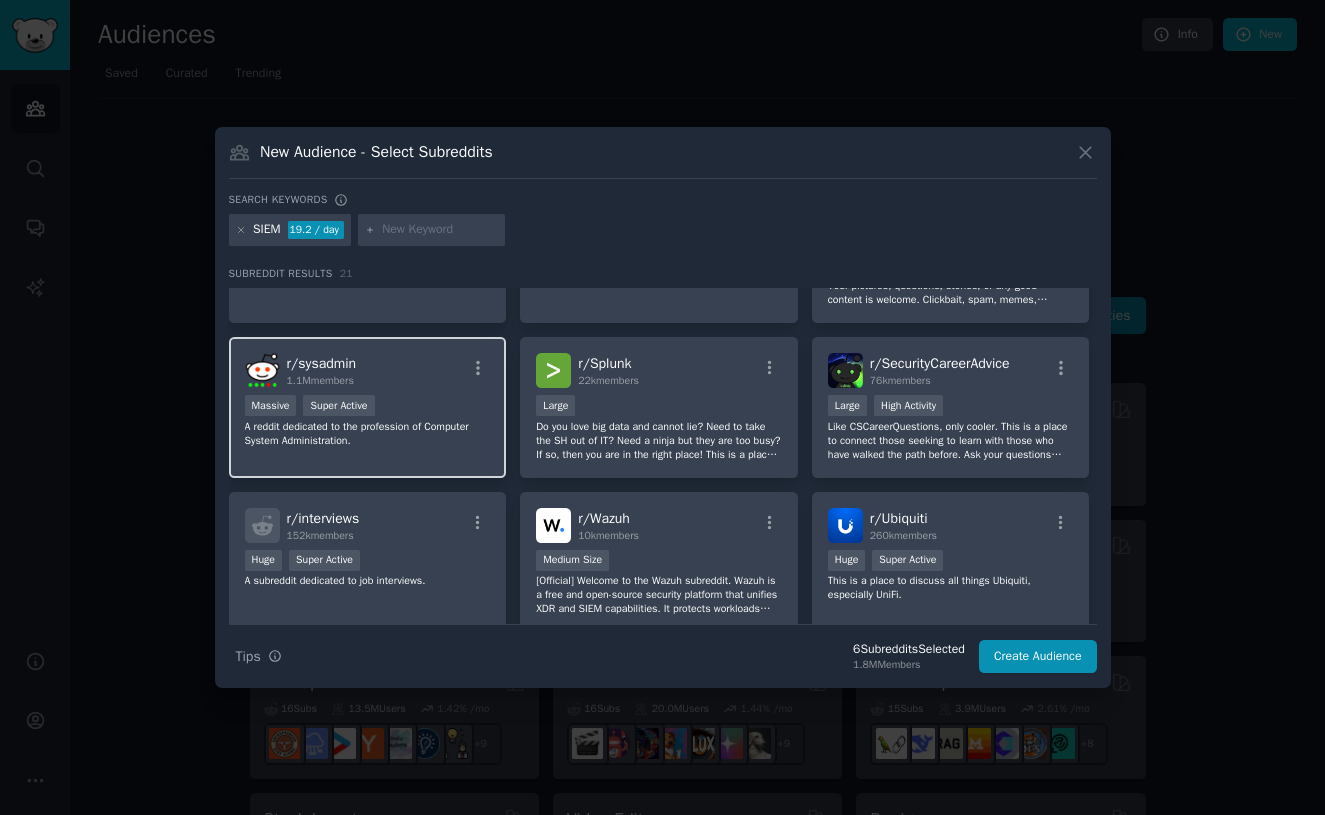 click on "r/ sysadmin 1.1M  members Massive Super Active A reddit dedicated to the profession of Computer System Administration." at bounding box center (368, 407) 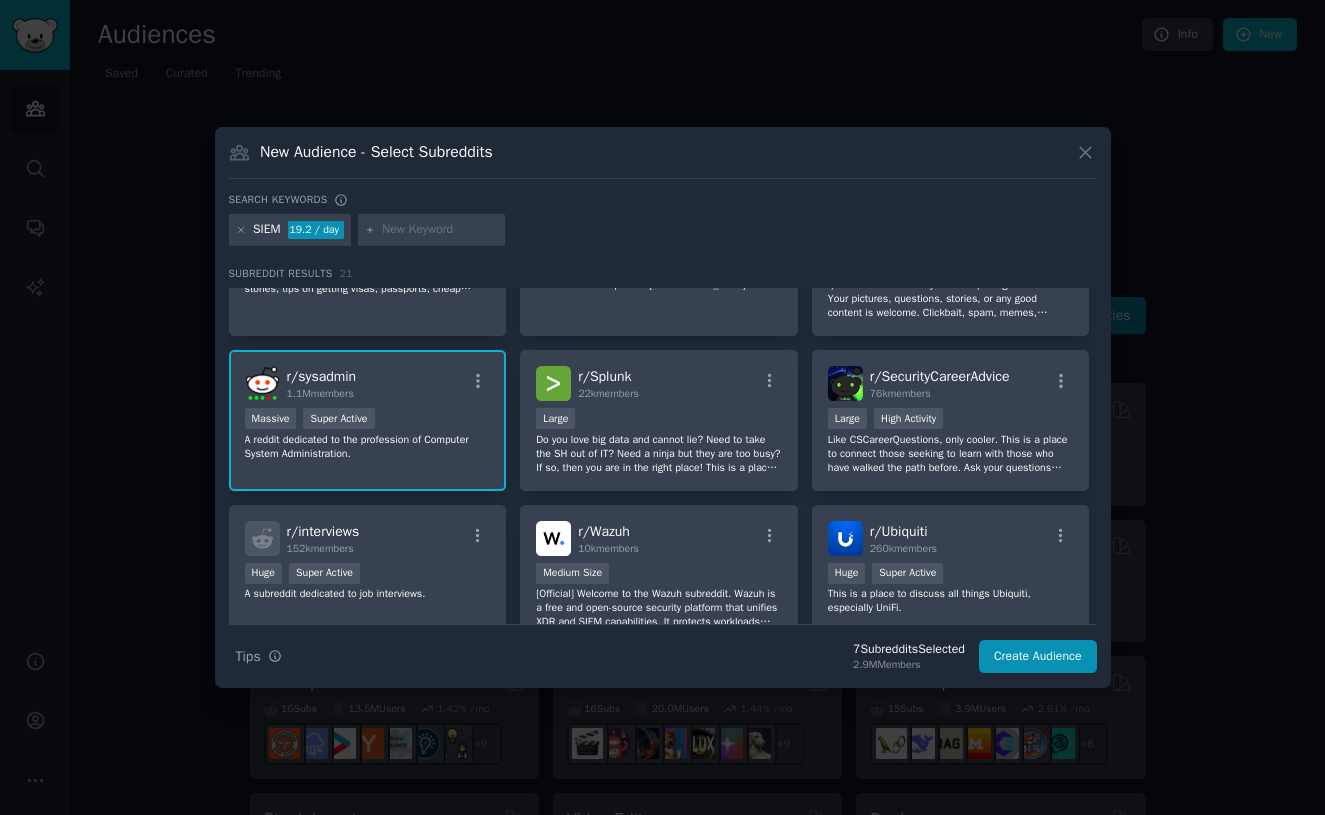scroll, scrollTop: 753, scrollLeft: 0, axis: vertical 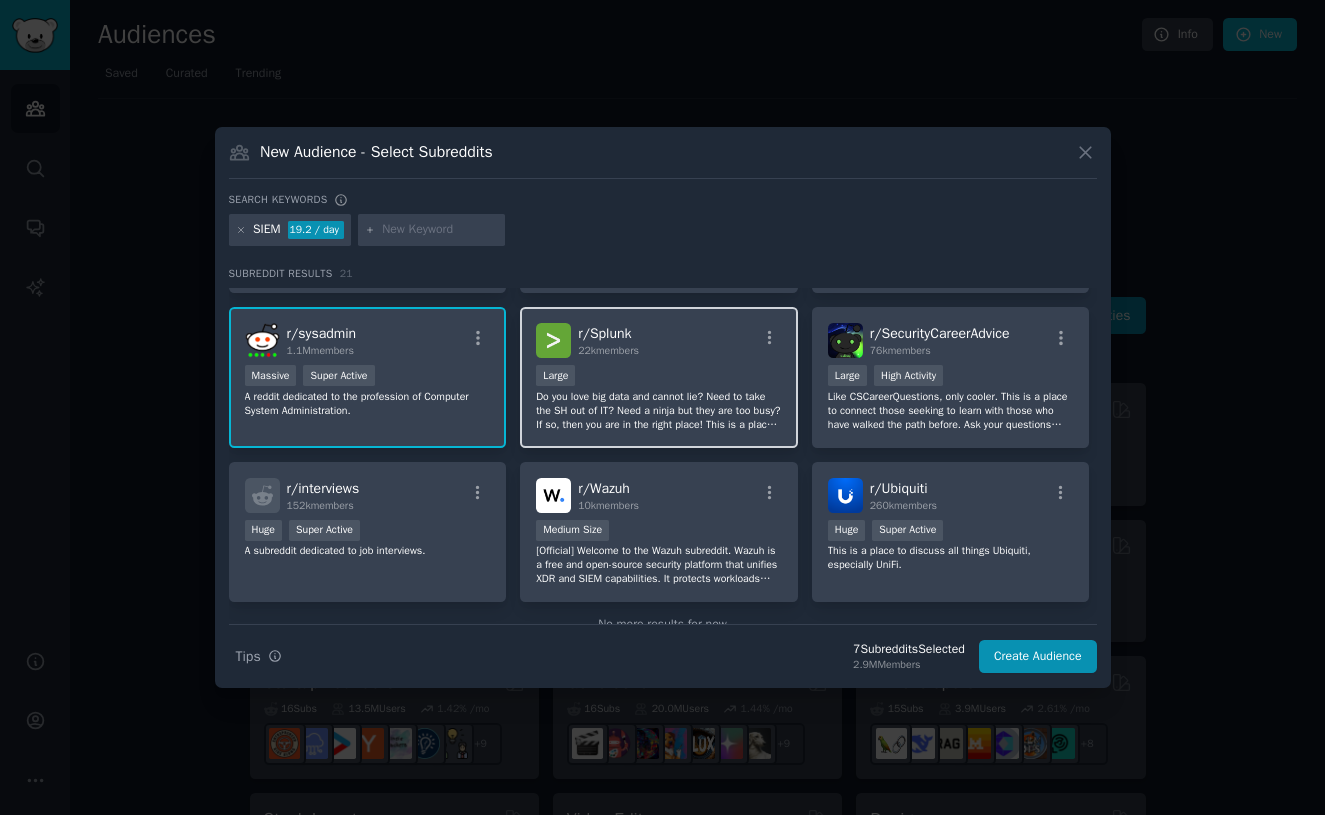 click on "Do you love big data and cannot lie? Need to take the SH out of IT? Need a ninja but they are too busy? If so, then you are in the right place! This is a place to discuss Splunk, the big data analytics software. Ask questions, share tips, build apps!" at bounding box center [659, 411] 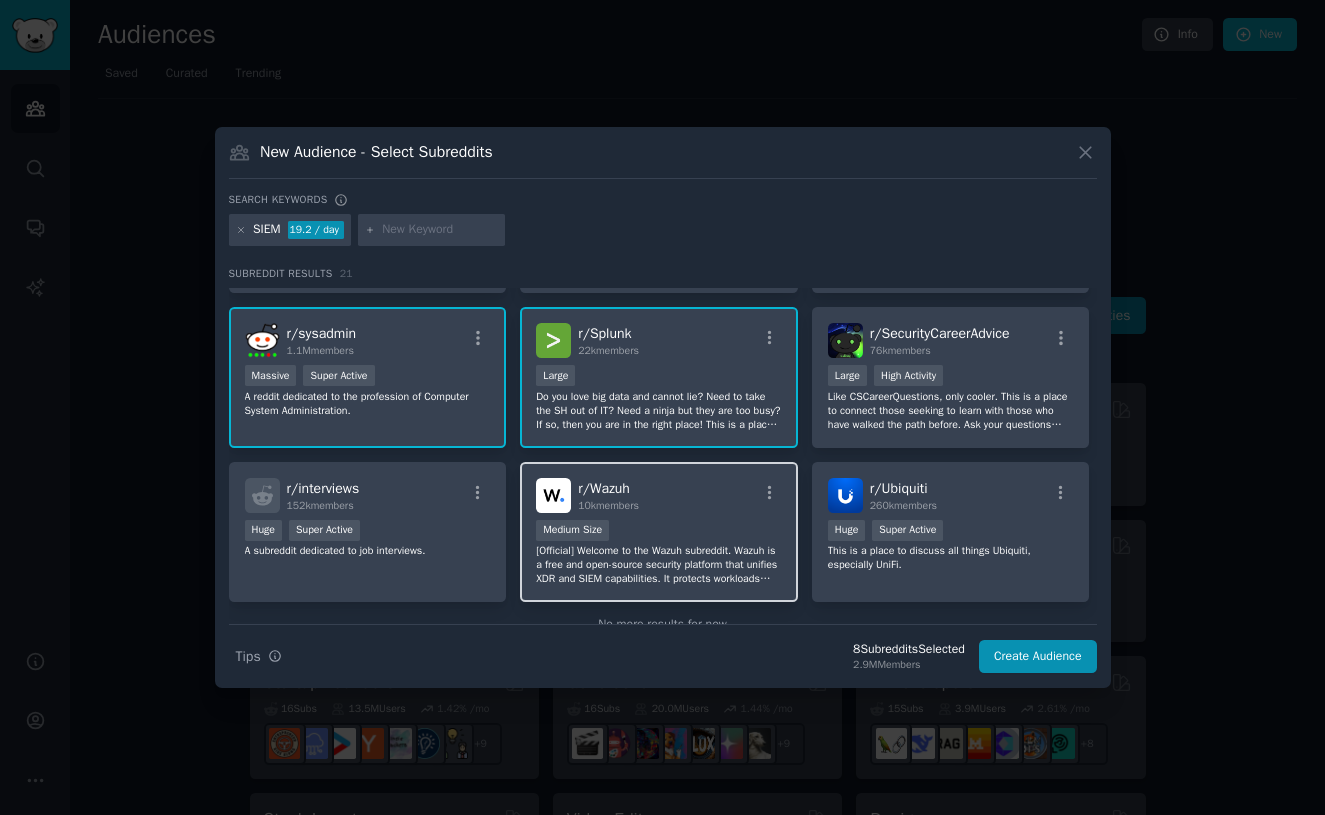 click on "[Official] Welcome to the Wazuh subreddit. Wazuh is a free and open-source security platform that unifies XDR and SIEM capabilities. It protects workloads across on-premises, virtualized, containerized, and cloud-based environments." at bounding box center [659, 565] 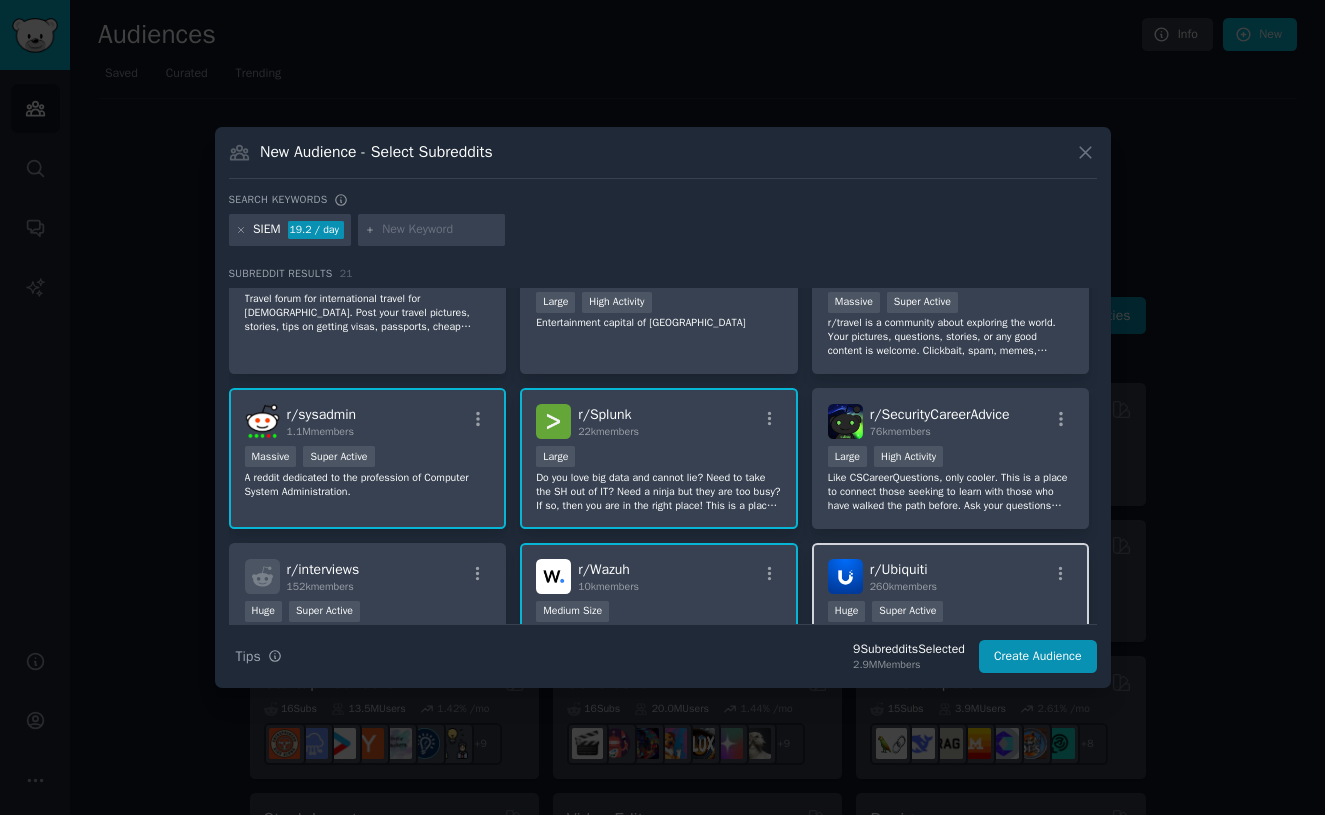 scroll, scrollTop: 662, scrollLeft: 0, axis: vertical 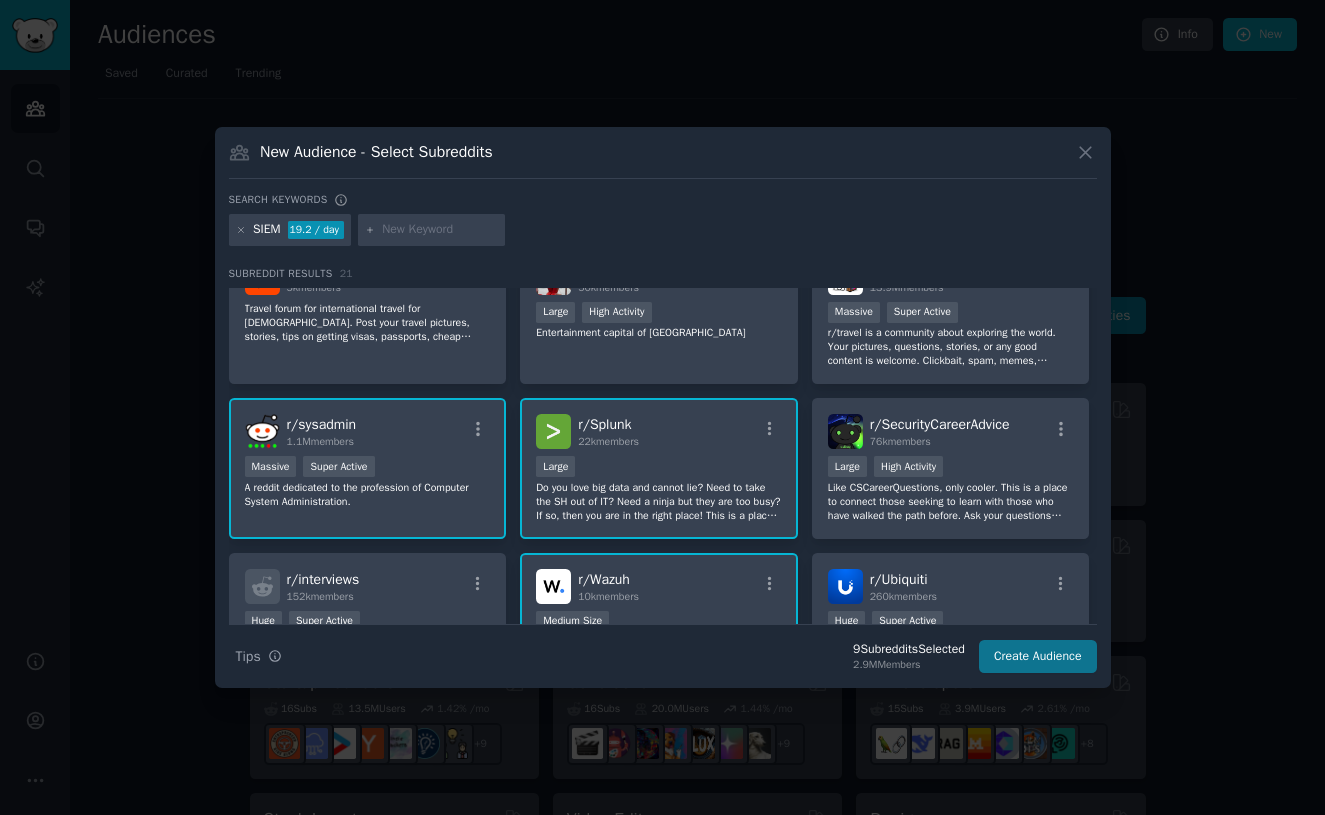 click on "Create Audience" at bounding box center (1038, 657) 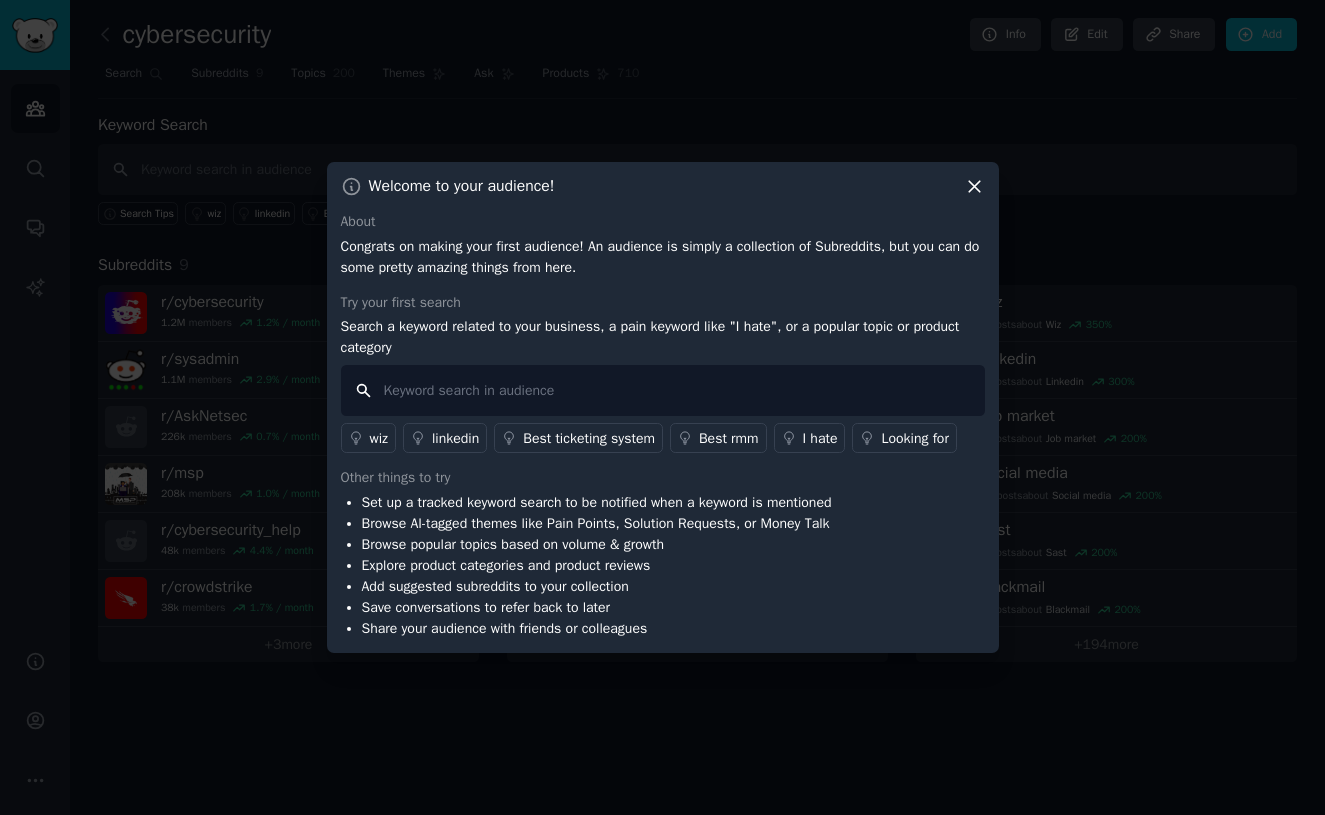 click at bounding box center [663, 390] 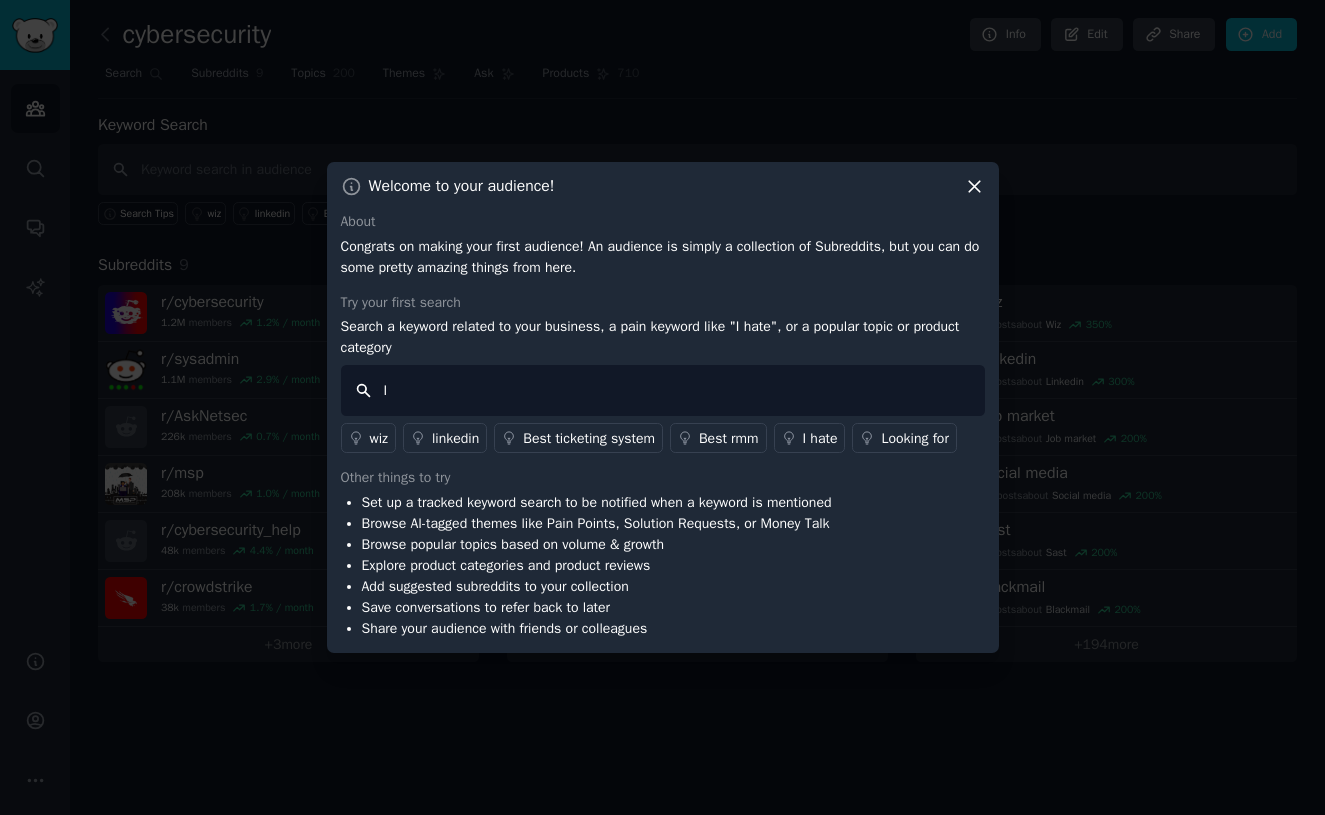type on "I" 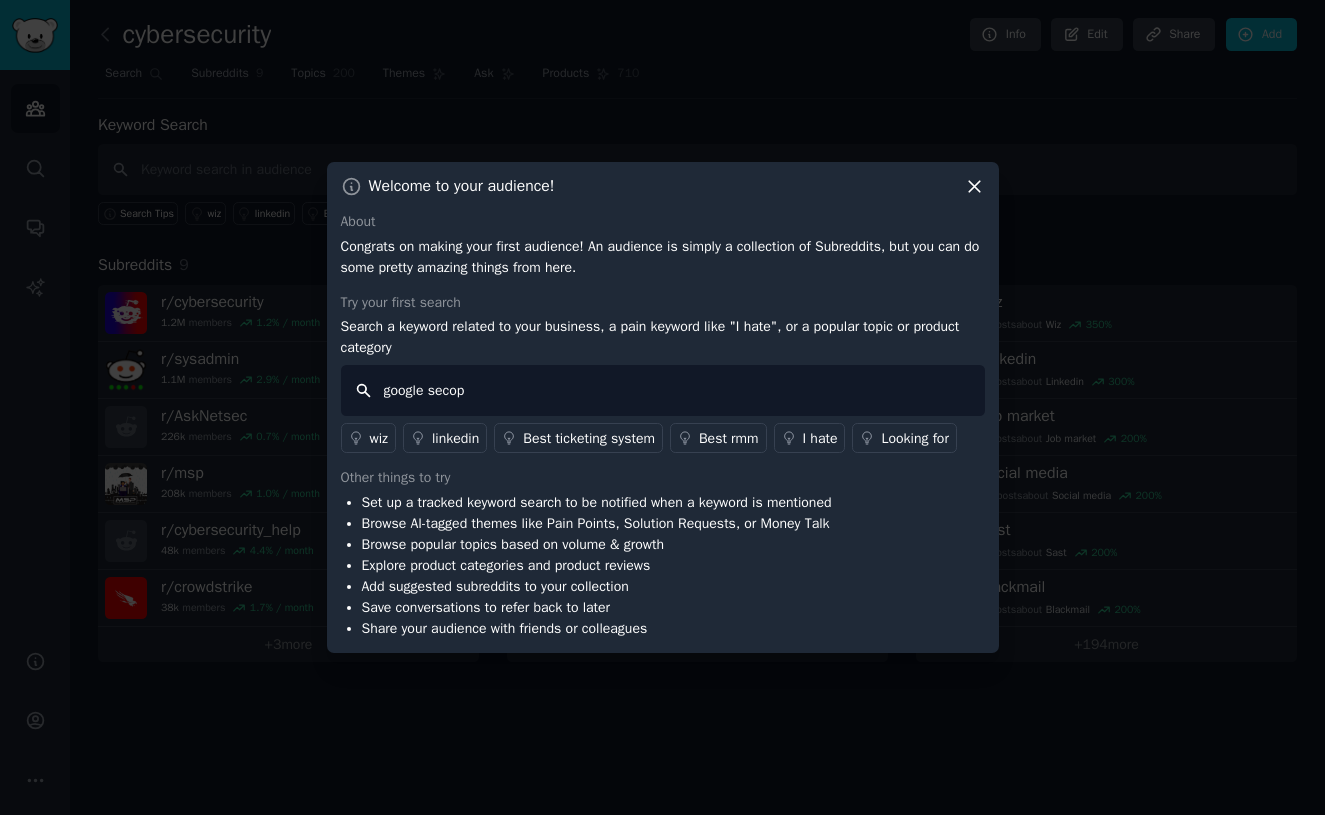 type on "google secops" 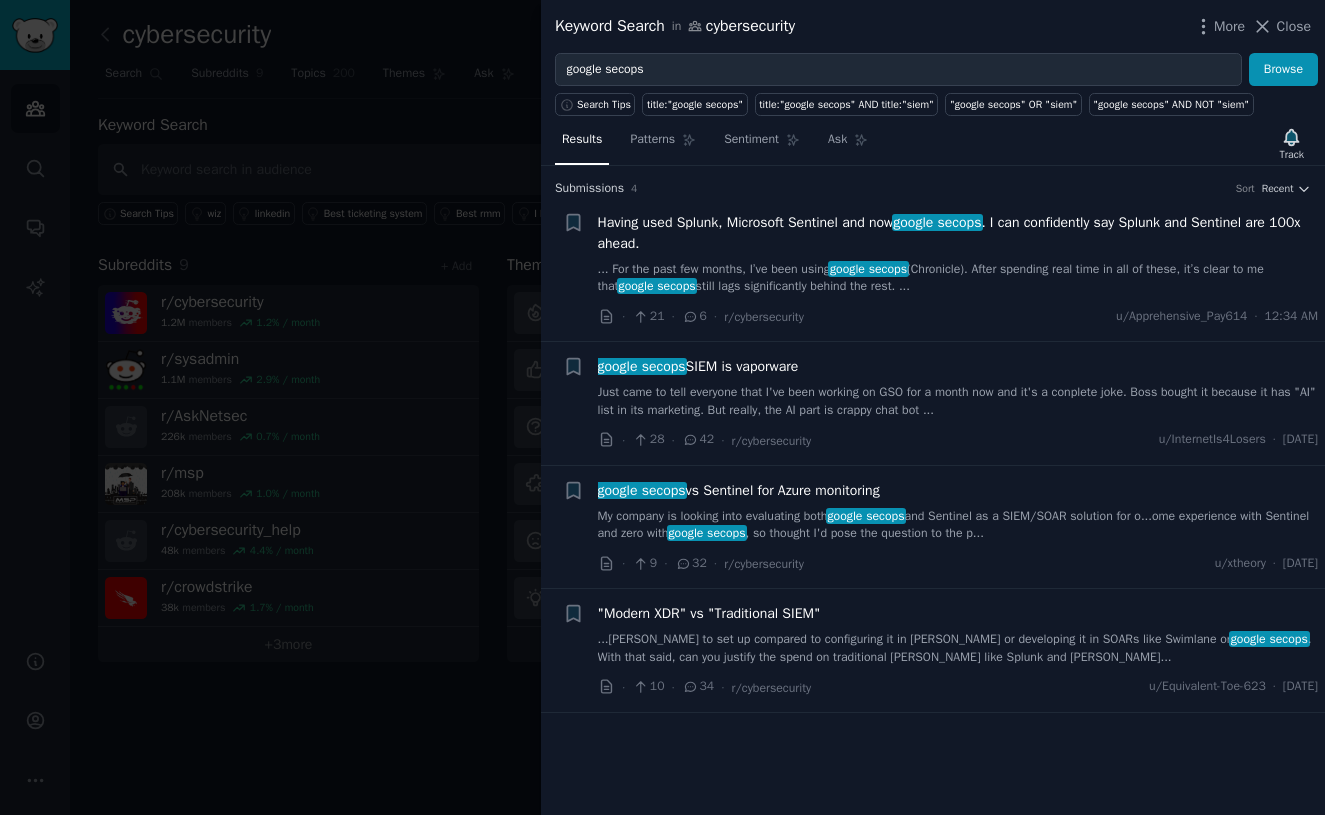 click on "Having used Splunk, Microsoft Sentinel and now  google secops . I can confidently say Splunk and Sentinel are 100x ahead." at bounding box center [958, 233] 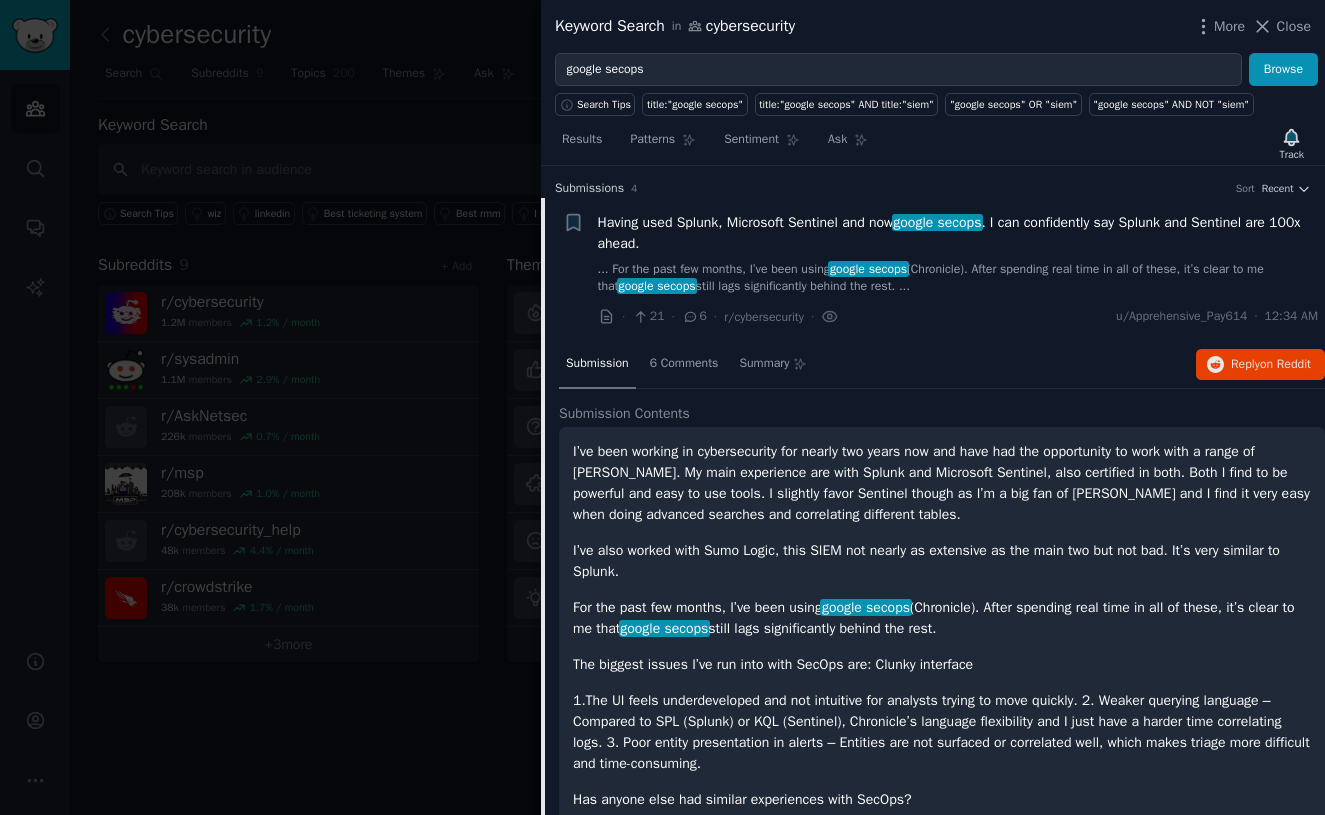 scroll, scrollTop: 0, scrollLeft: 0, axis: both 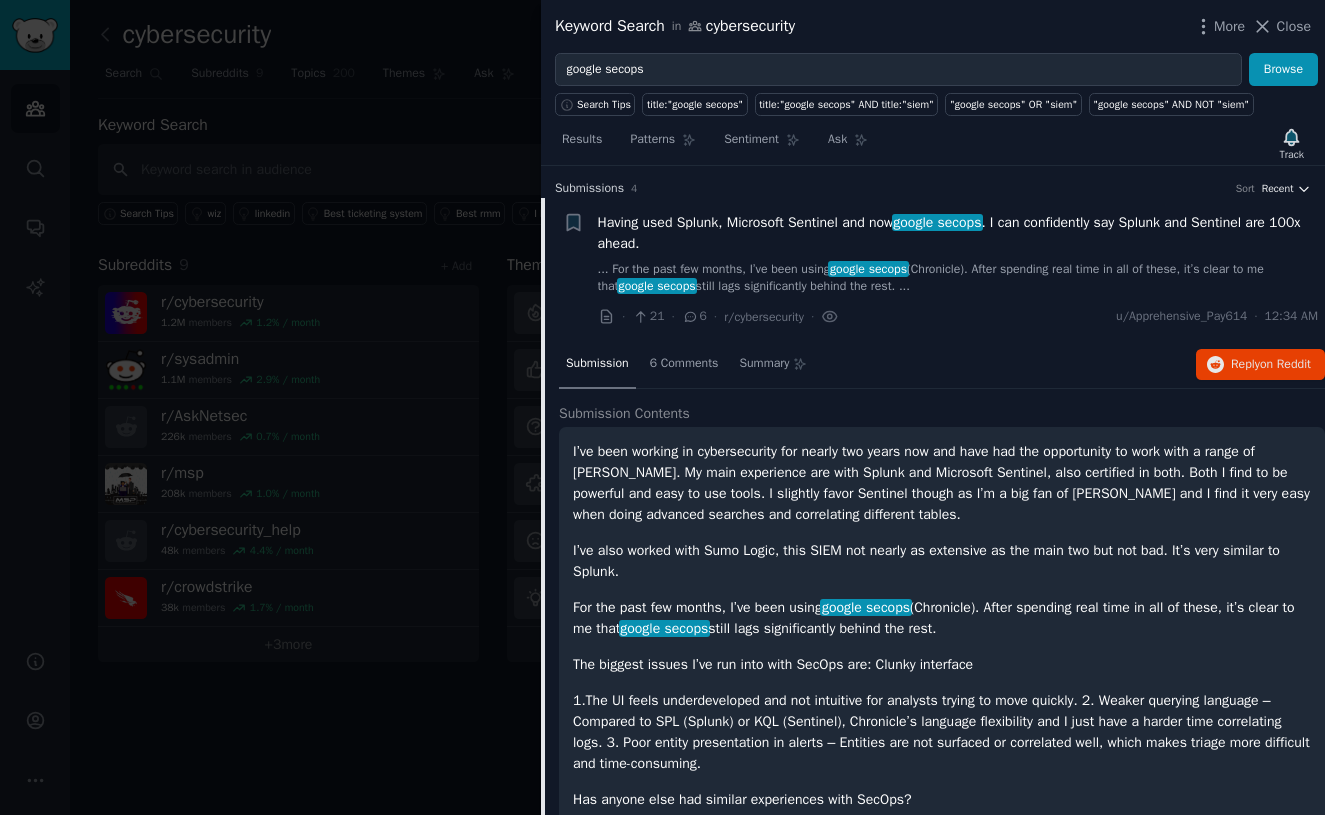 click 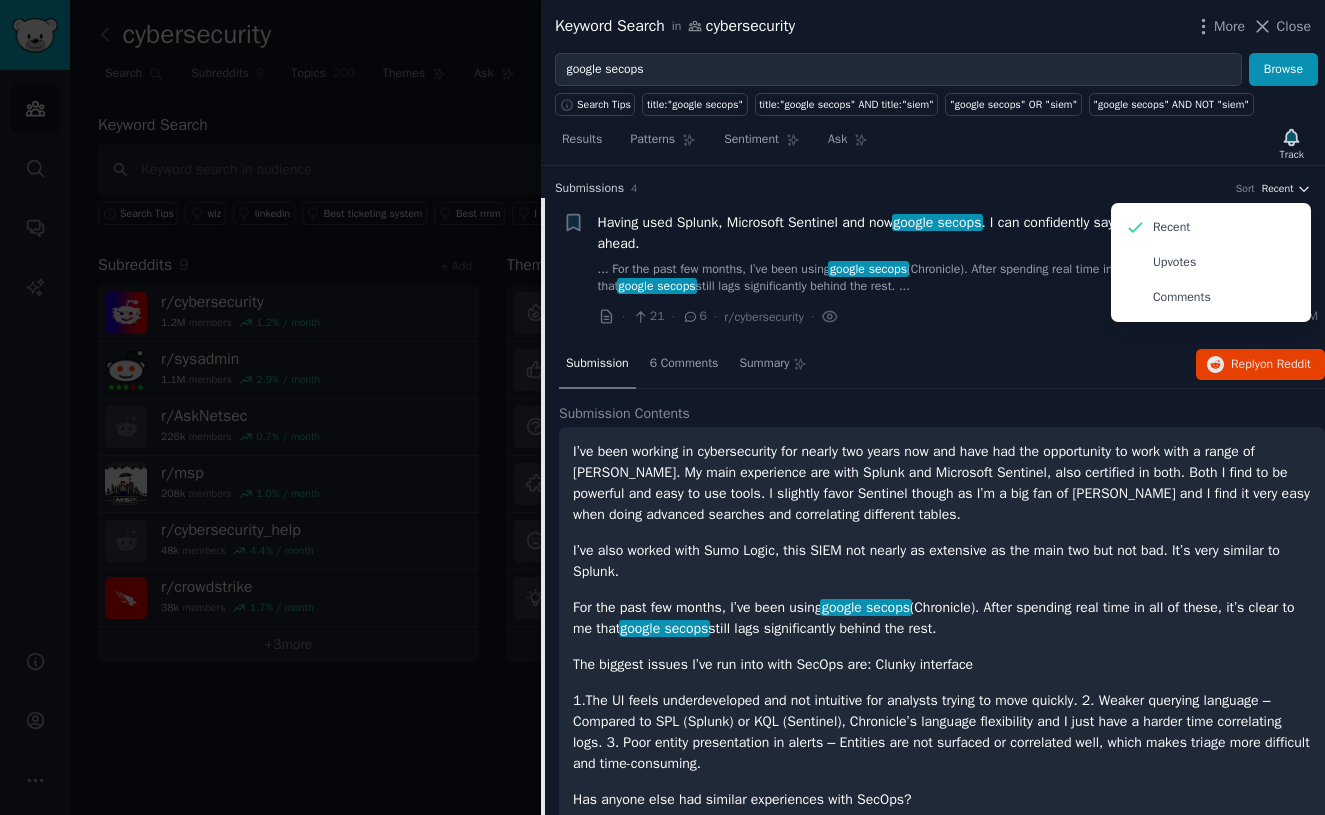 click 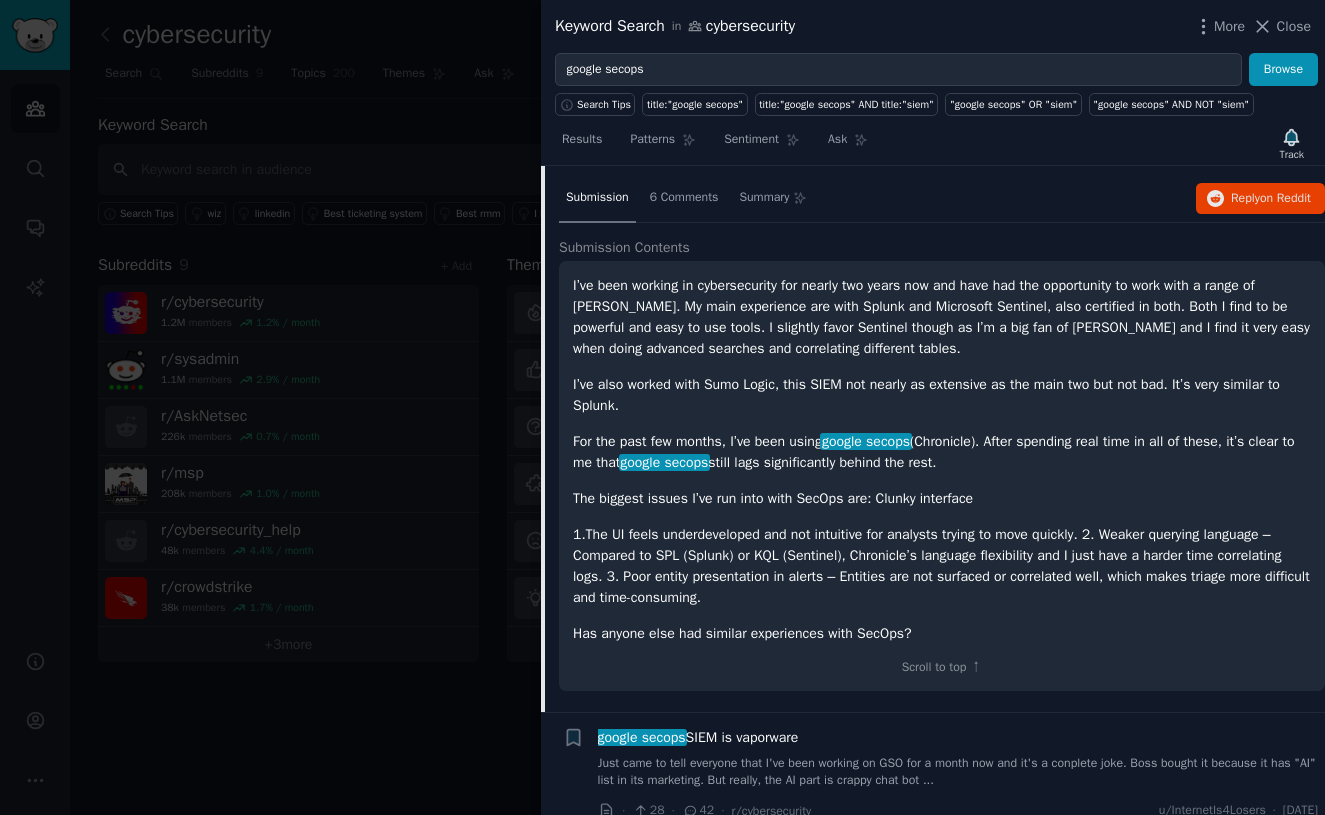 scroll, scrollTop: 126, scrollLeft: 0, axis: vertical 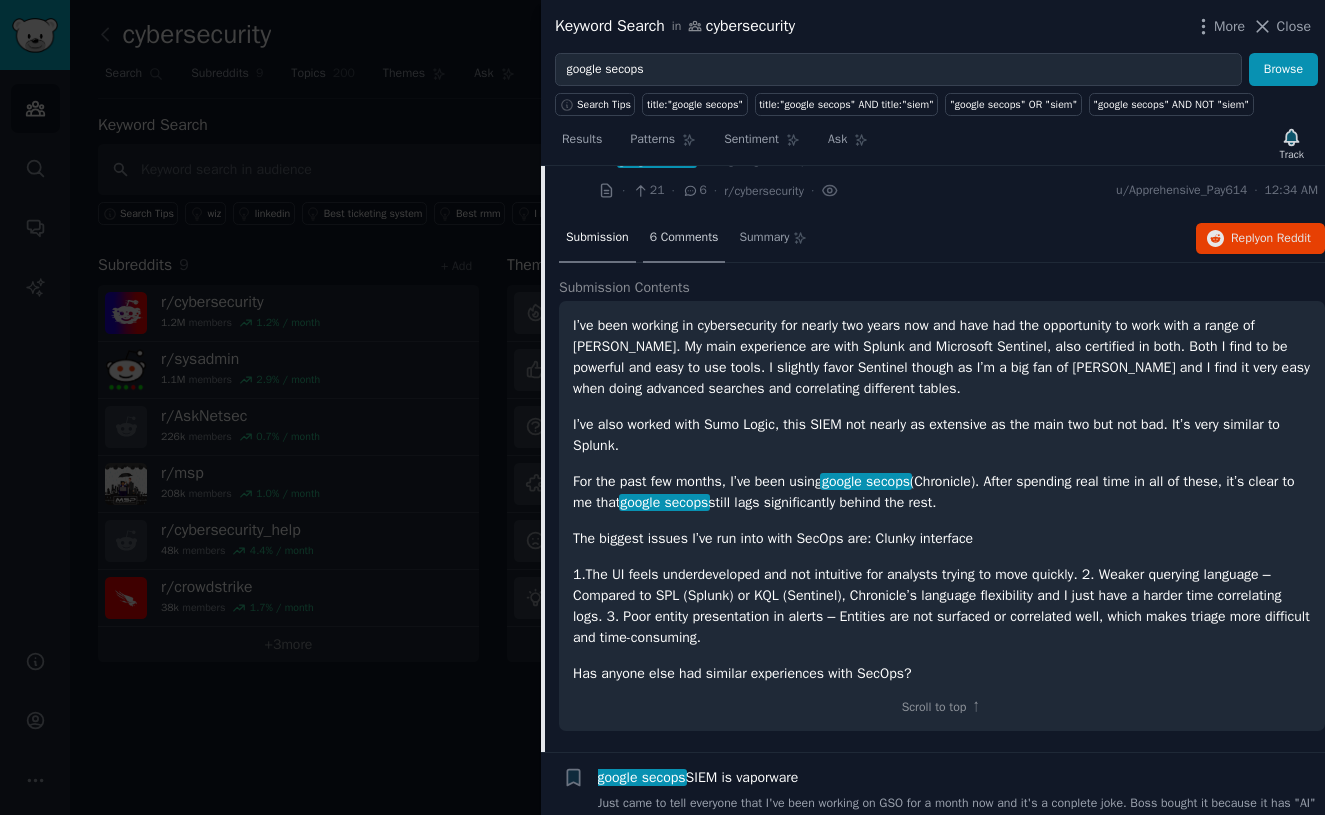 click on "6 Comments" at bounding box center [684, 238] 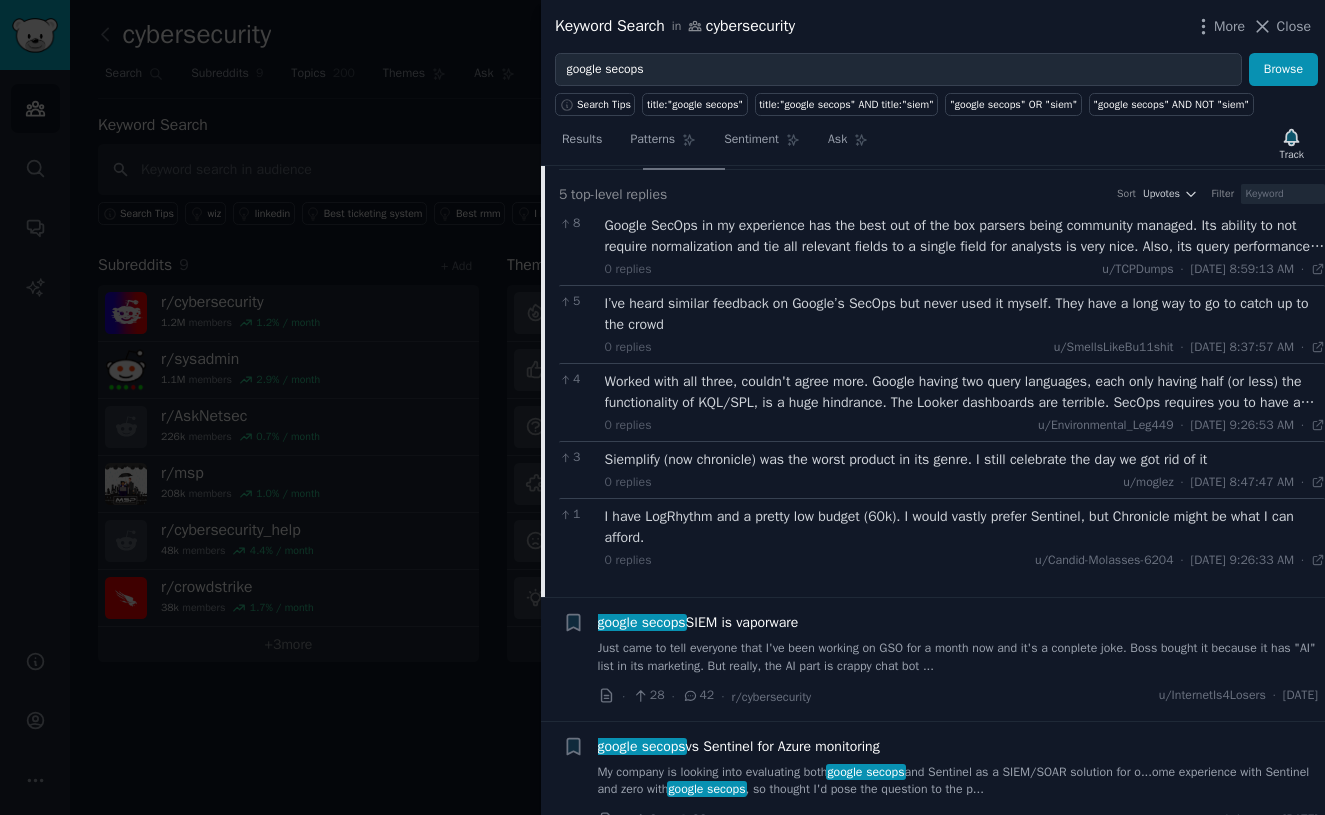 scroll, scrollTop: 228, scrollLeft: 0, axis: vertical 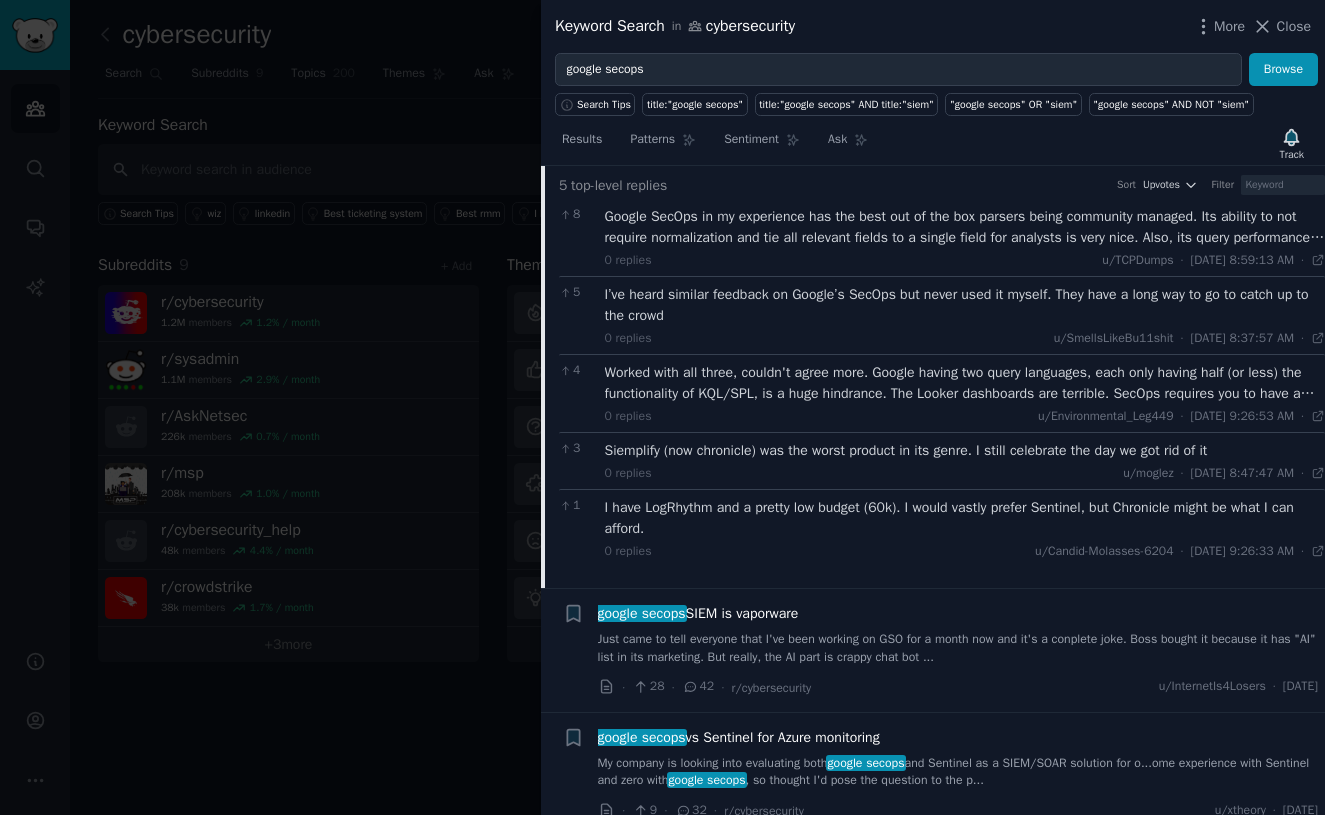 click on "Siemplify (now chronicle) was the worst product in its genre. I still celebrate the day we got rid of it" at bounding box center (965, 450) 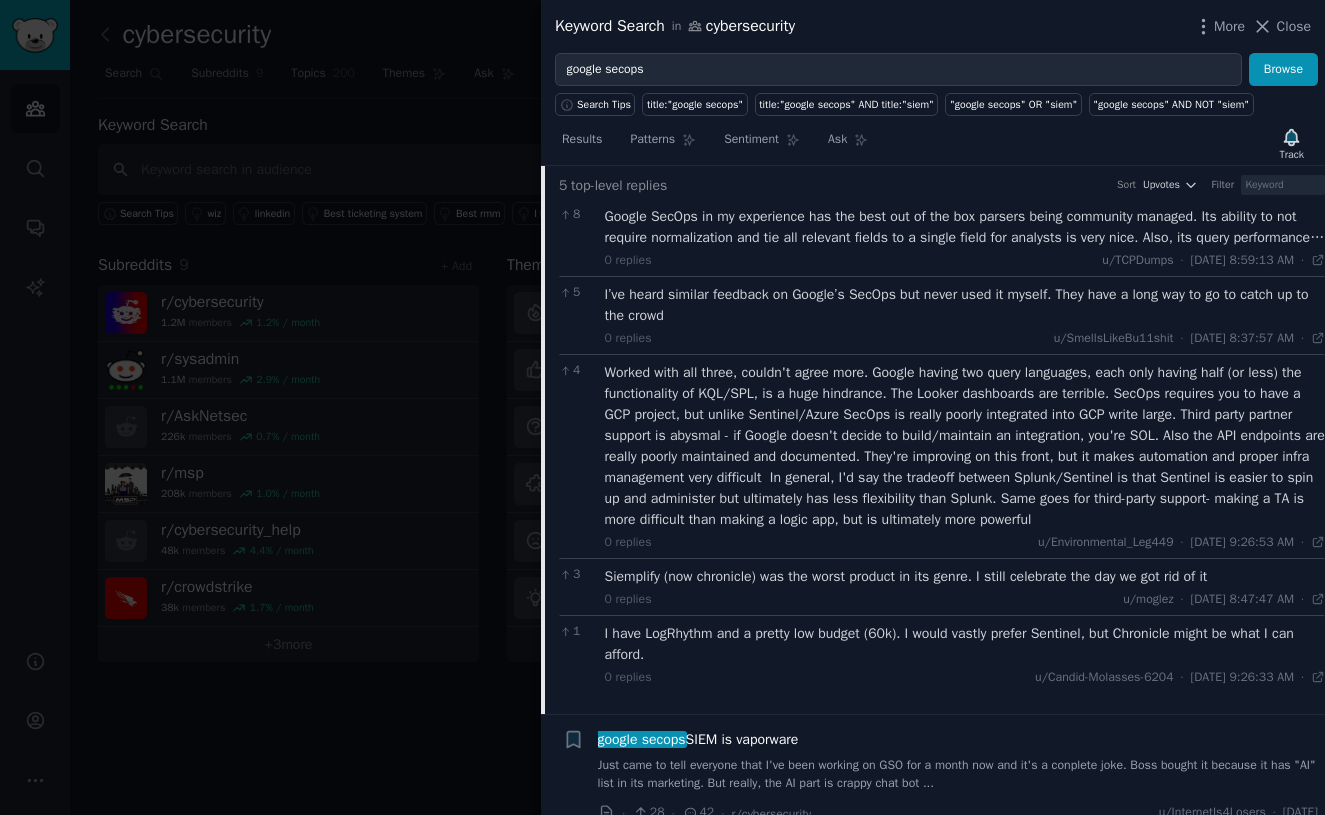 drag, startPoint x: 887, startPoint y: 401, endPoint x: 841, endPoint y: 567, distance: 172.25563 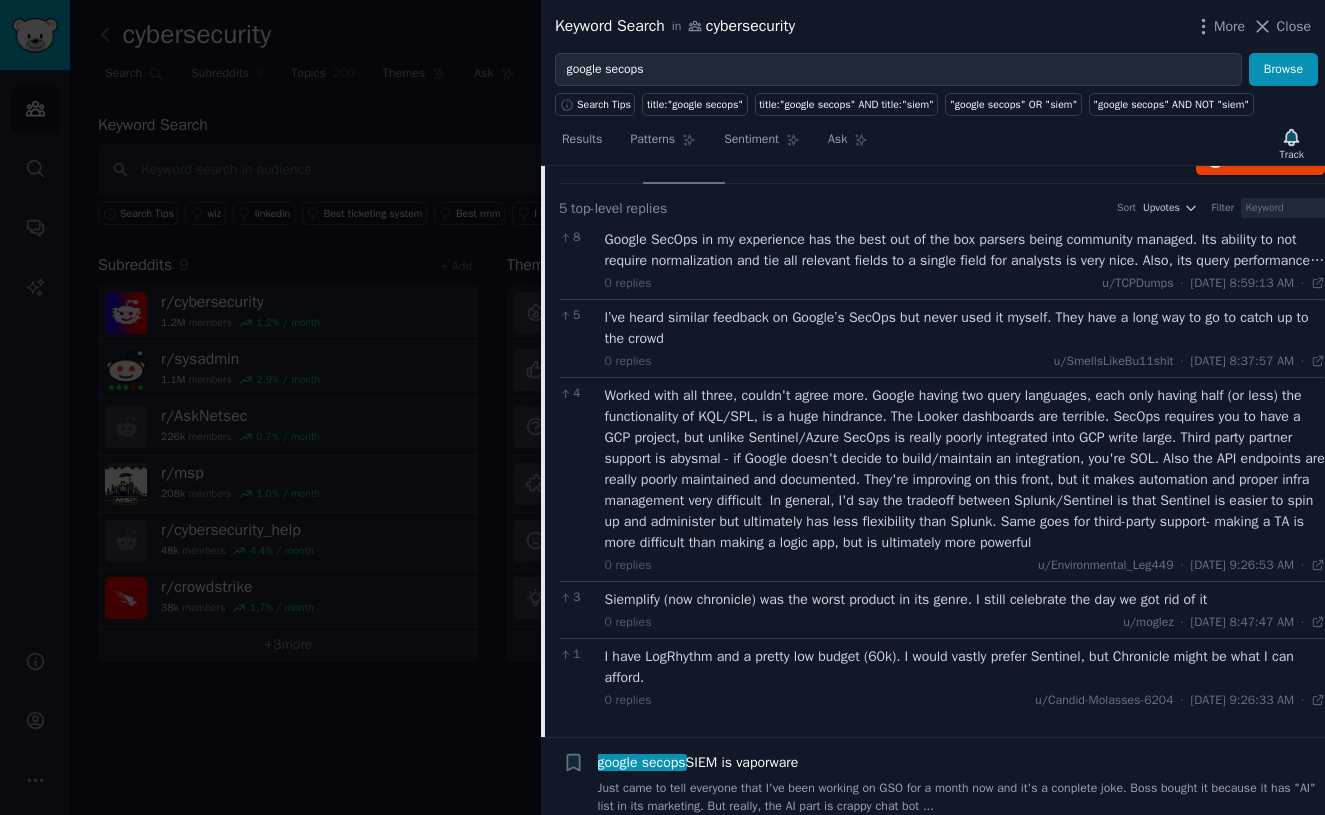 scroll, scrollTop: 193, scrollLeft: 0, axis: vertical 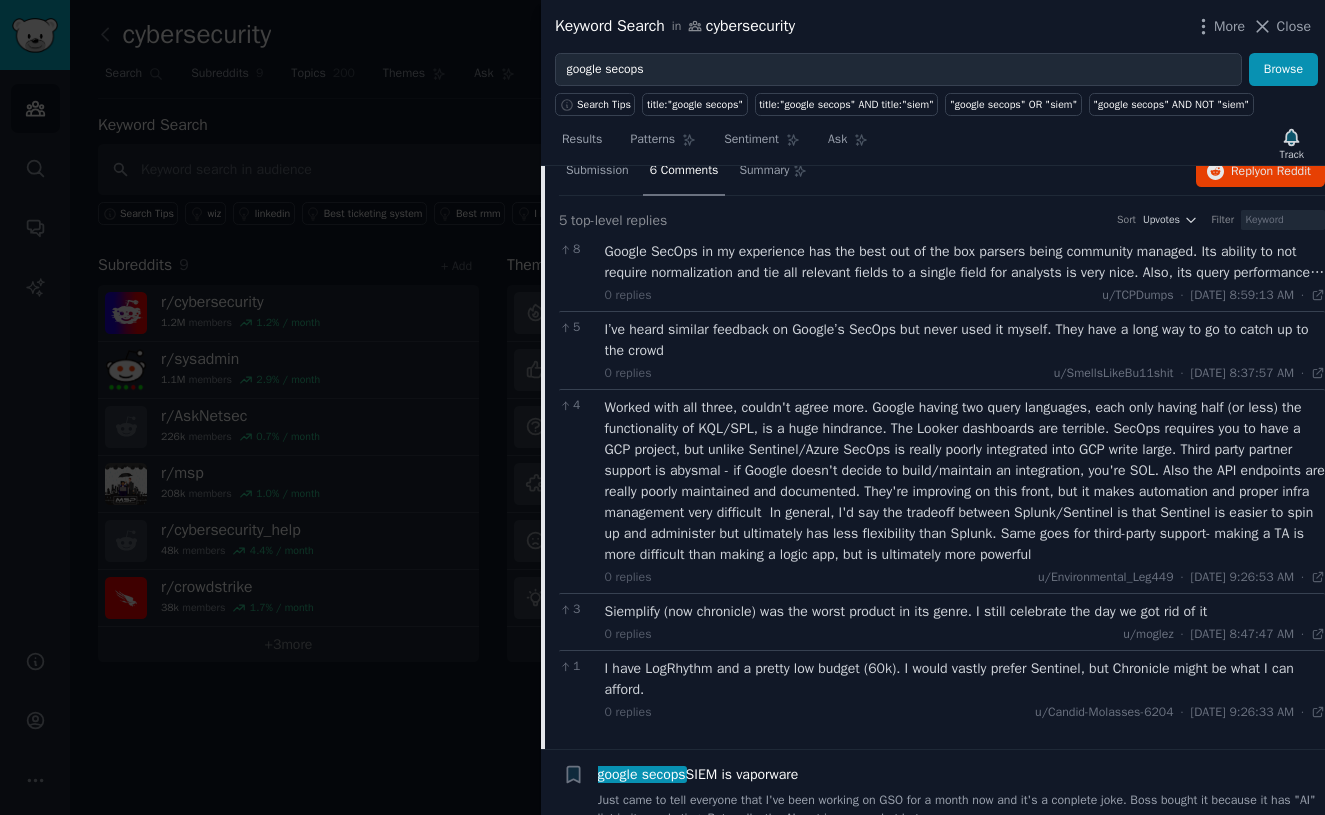 click on "I’ve heard similar feedback on Google’s SecOps but never used it myself. They have a long way to go to catch up to the crowd" at bounding box center [965, 340] 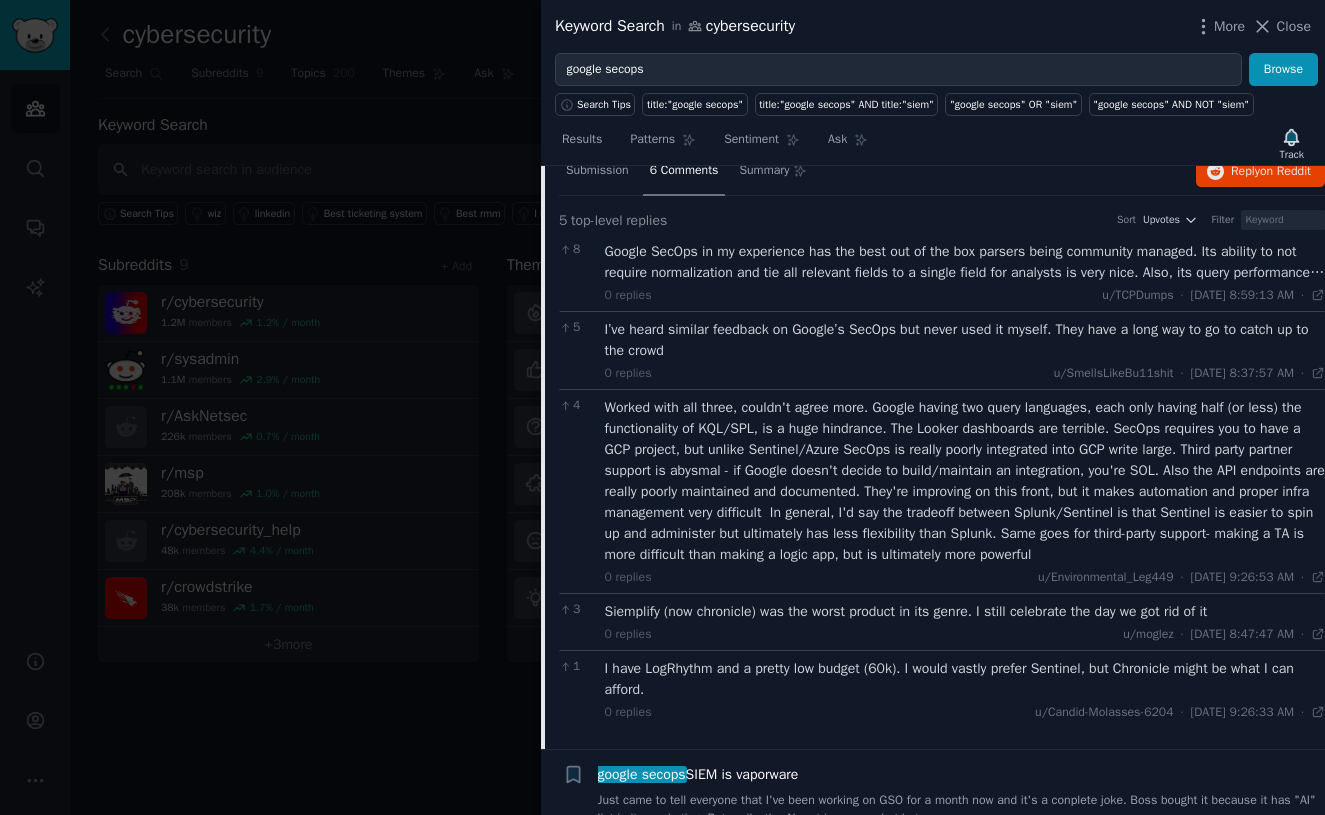 click on "I’ve heard similar feedback on Google’s SecOps but never used it myself. They have a long way to go to catch up to the crowd" at bounding box center (965, 340) 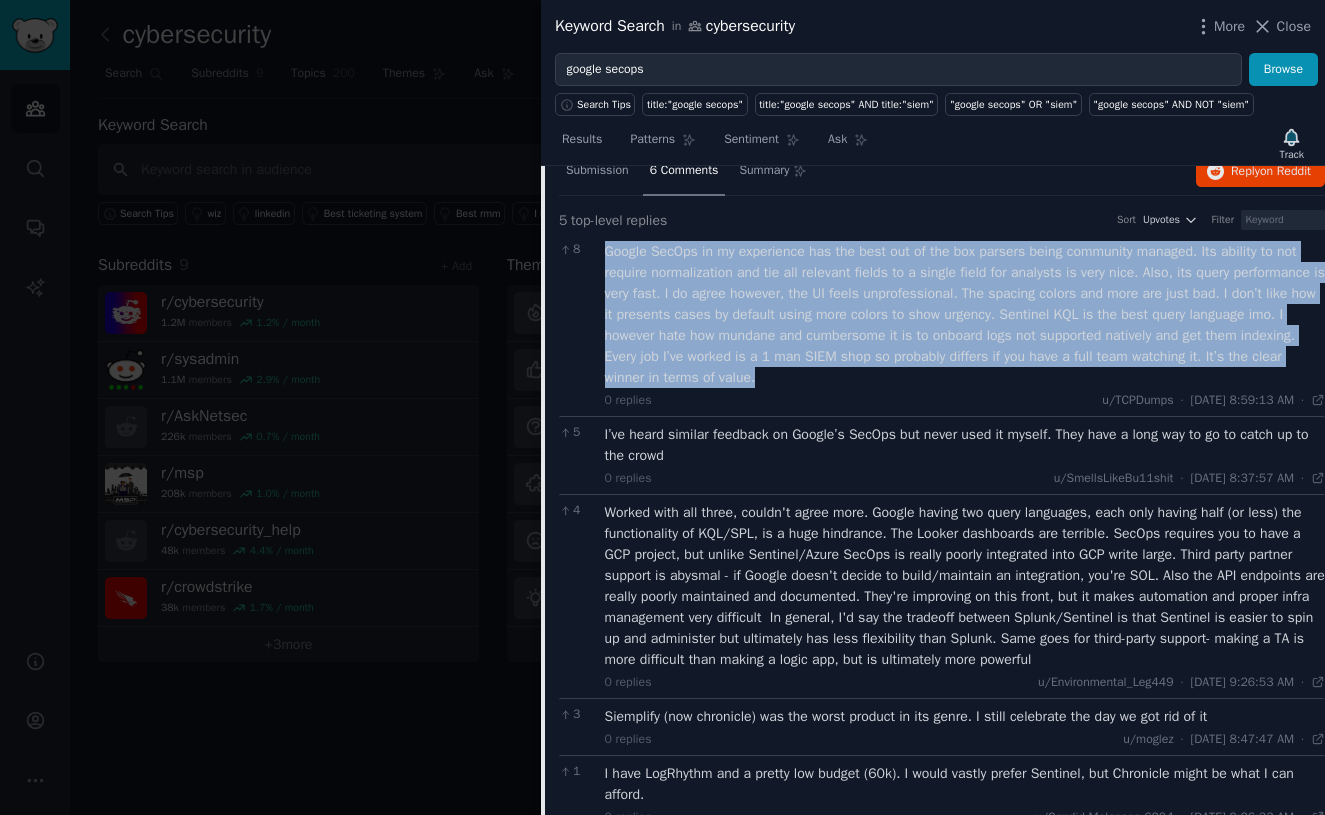 drag, startPoint x: 604, startPoint y: 280, endPoint x: 969, endPoint y: 411, distance: 387.79633 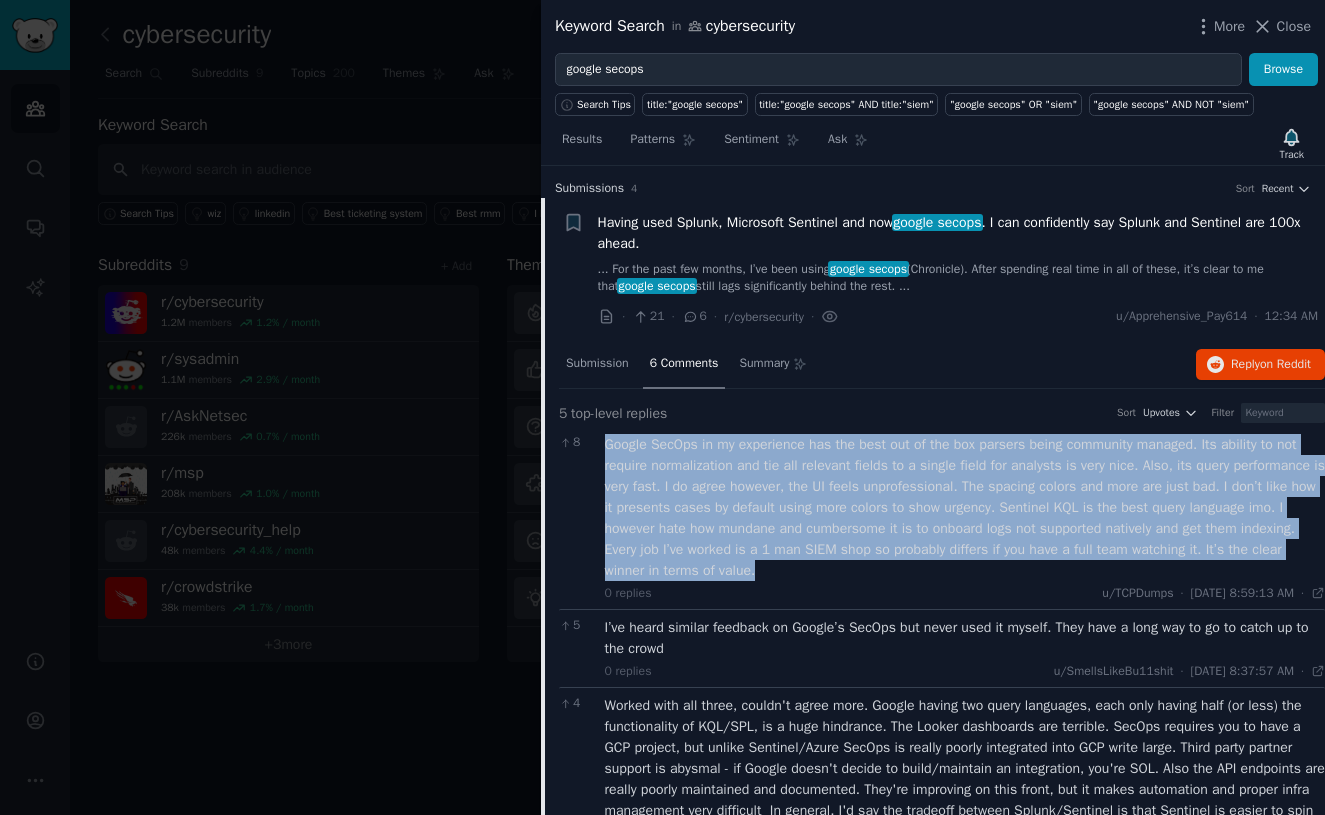 scroll, scrollTop: 0, scrollLeft: 0, axis: both 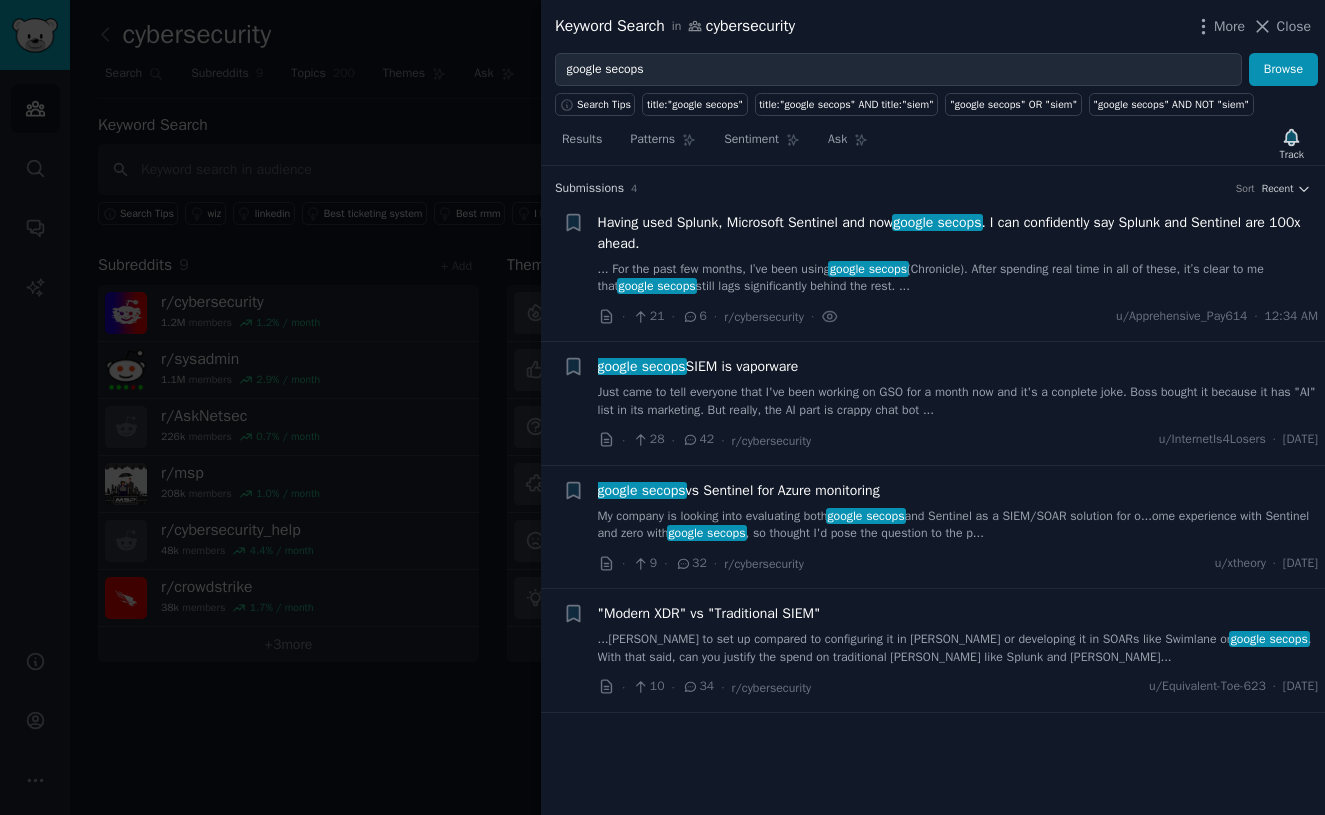 click on "...
For the past few months, I’ve been using  google secops  (Chronicle). After spending real time in all of these, it’s clear to me that  google secops  still lags significantly behind the rest.
..." at bounding box center [958, 278] 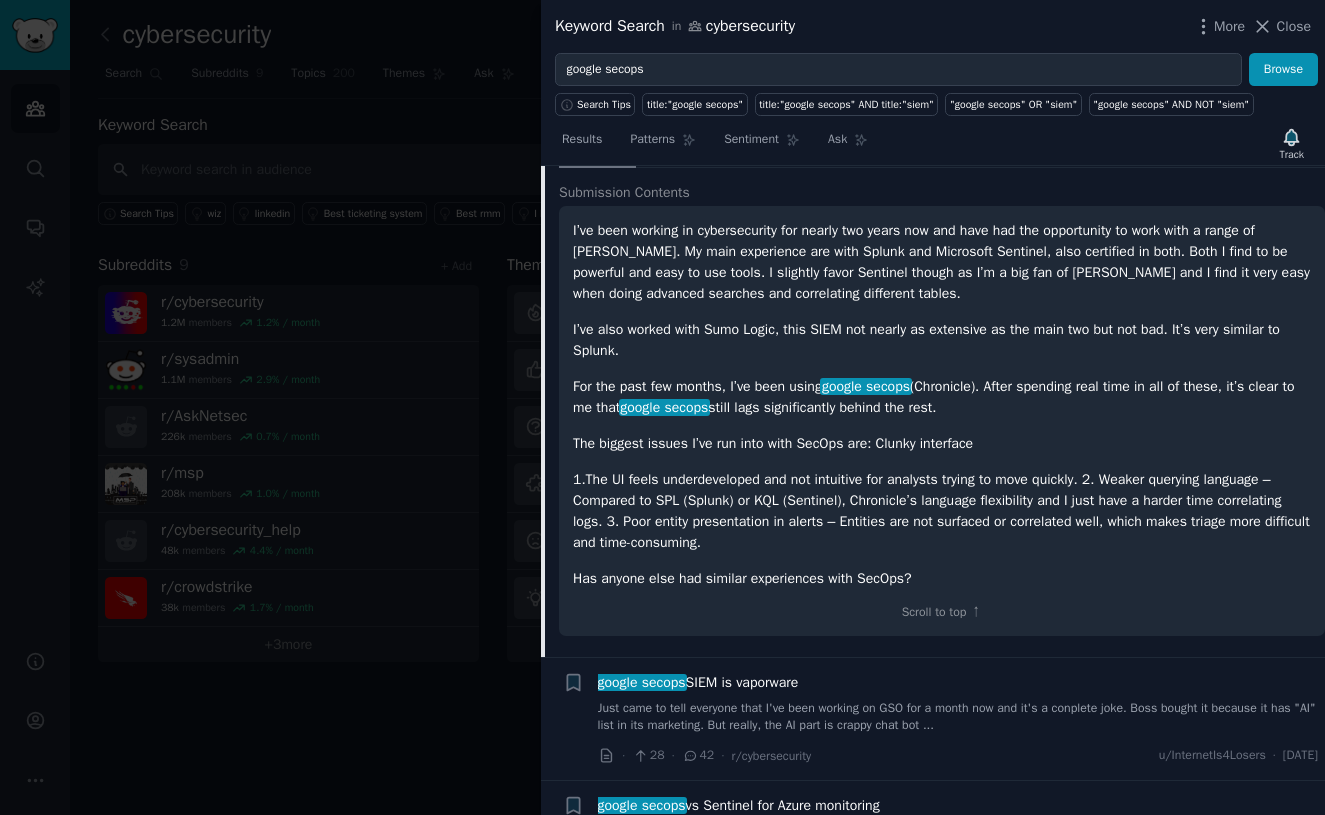 scroll, scrollTop: 250, scrollLeft: 0, axis: vertical 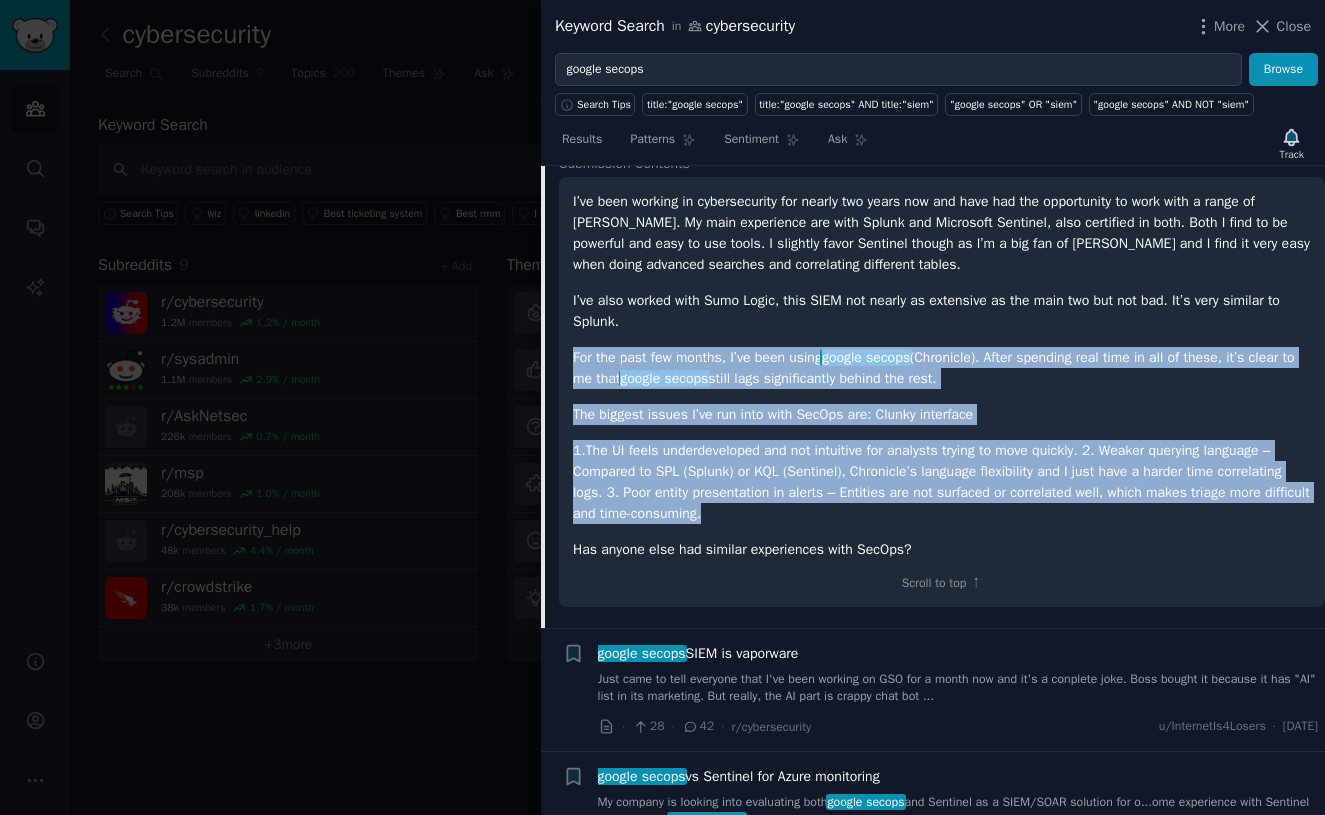 drag, startPoint x: 573, startPoint y: 385, endPoint x: 874, endPoint y: 548, distance: 342.30103 